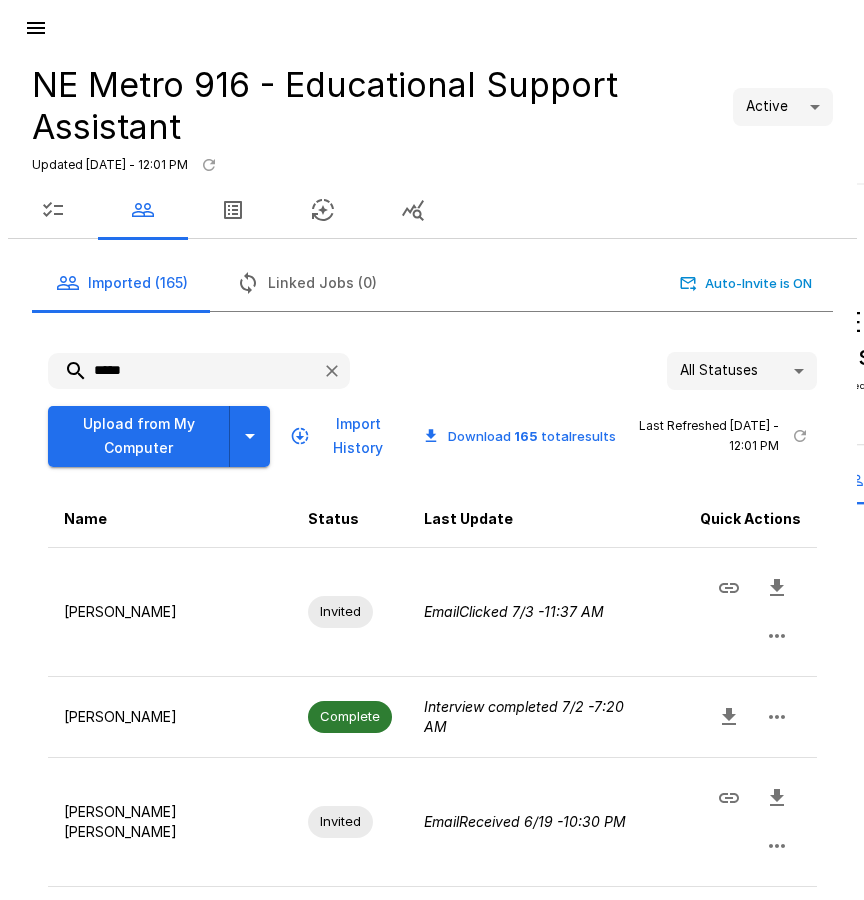 scroll, scrollTop: 0, scrollLeft: 0, axis: both 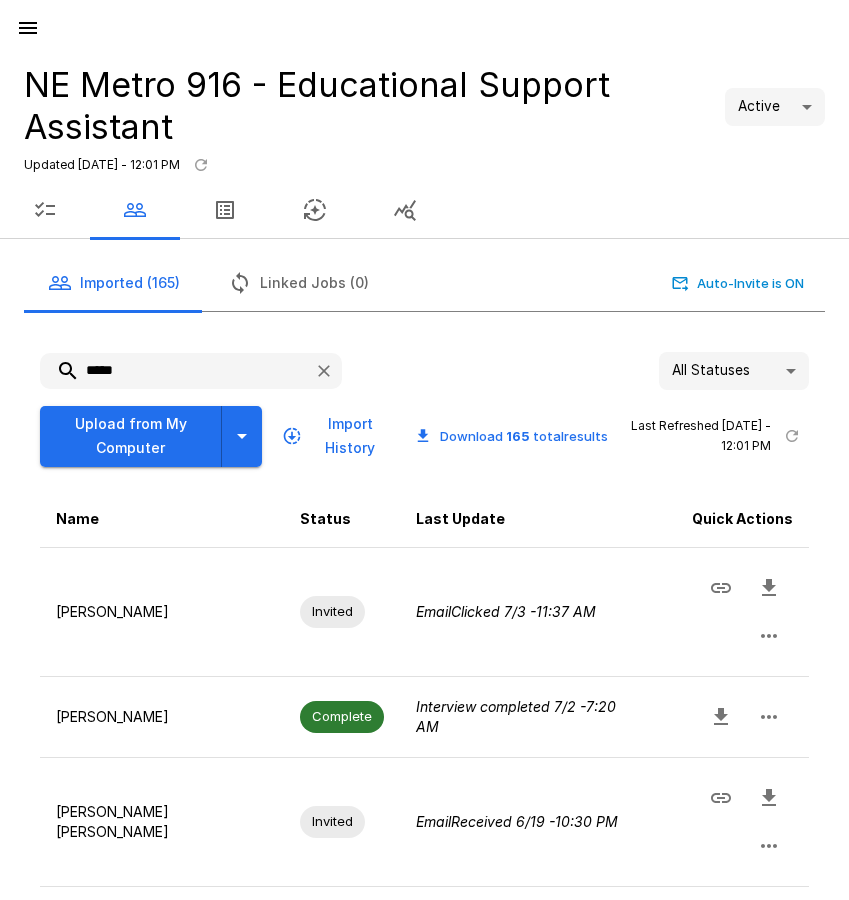 drag, startPoint x: 33, startPoint y: 372, endPoint x: 2, endPoint y: 378, distance: 31.575306 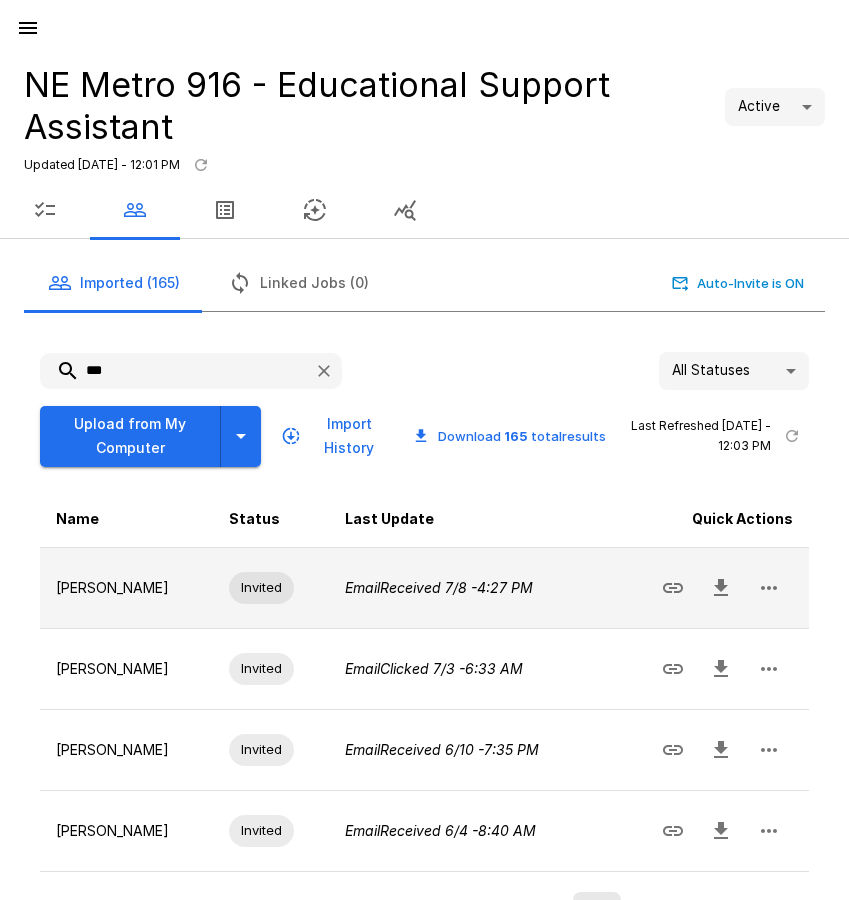 click 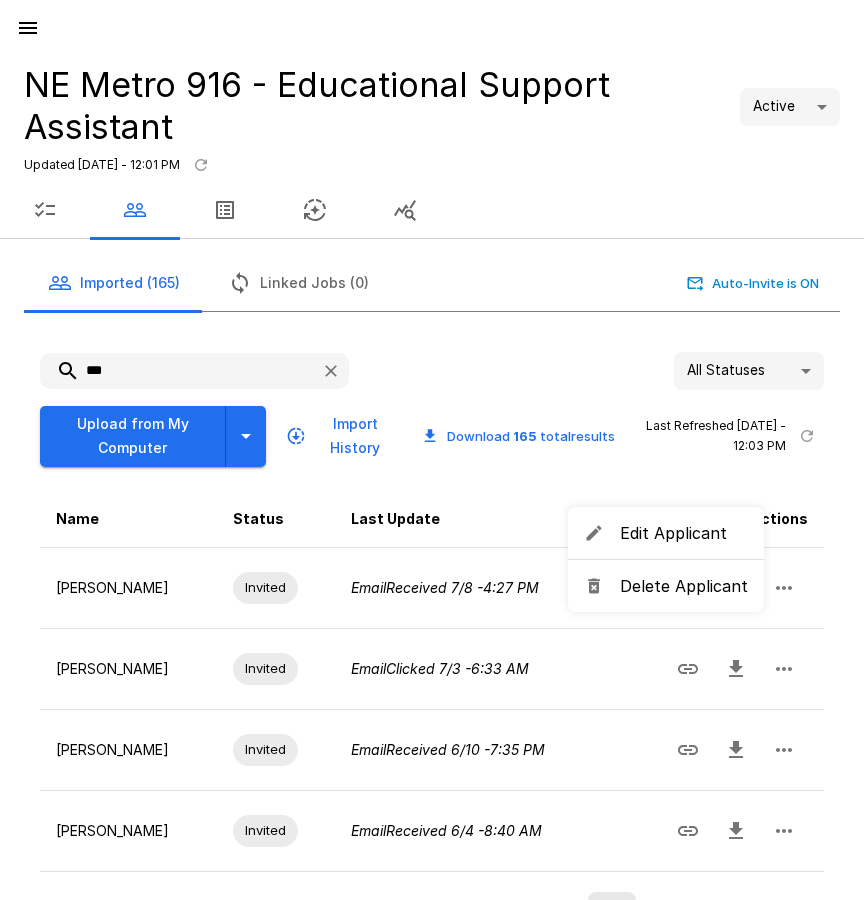 click on "Delete Applicant" at bounding box center (684, 586) 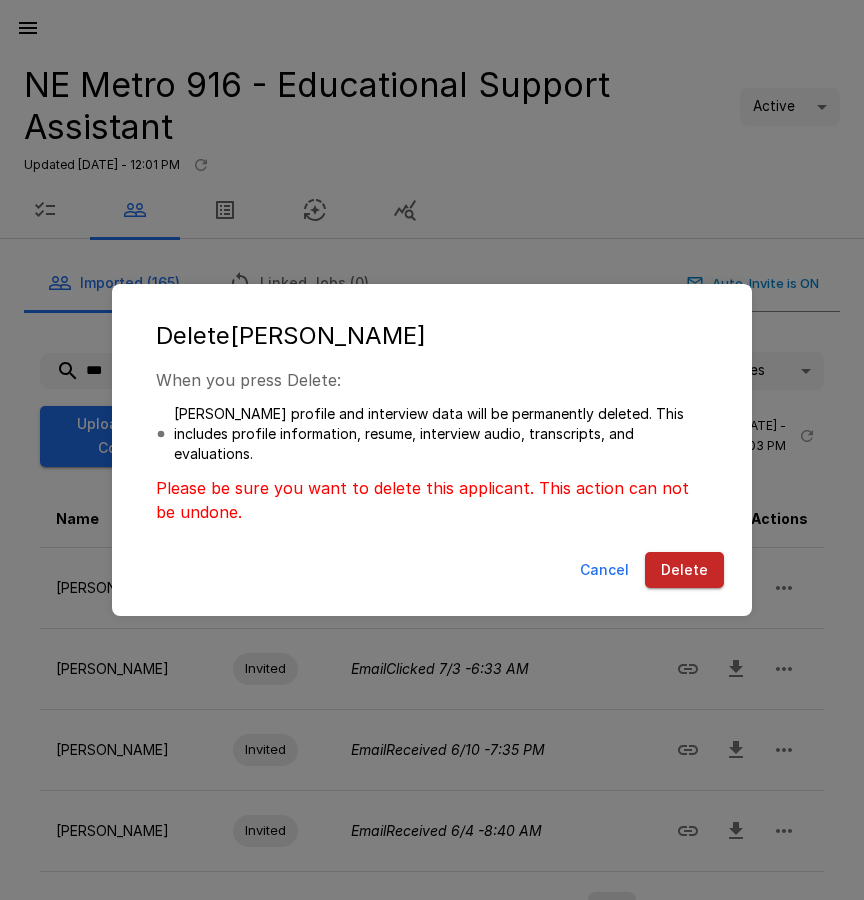 click on "Delete" at bounding box center (684, 570) 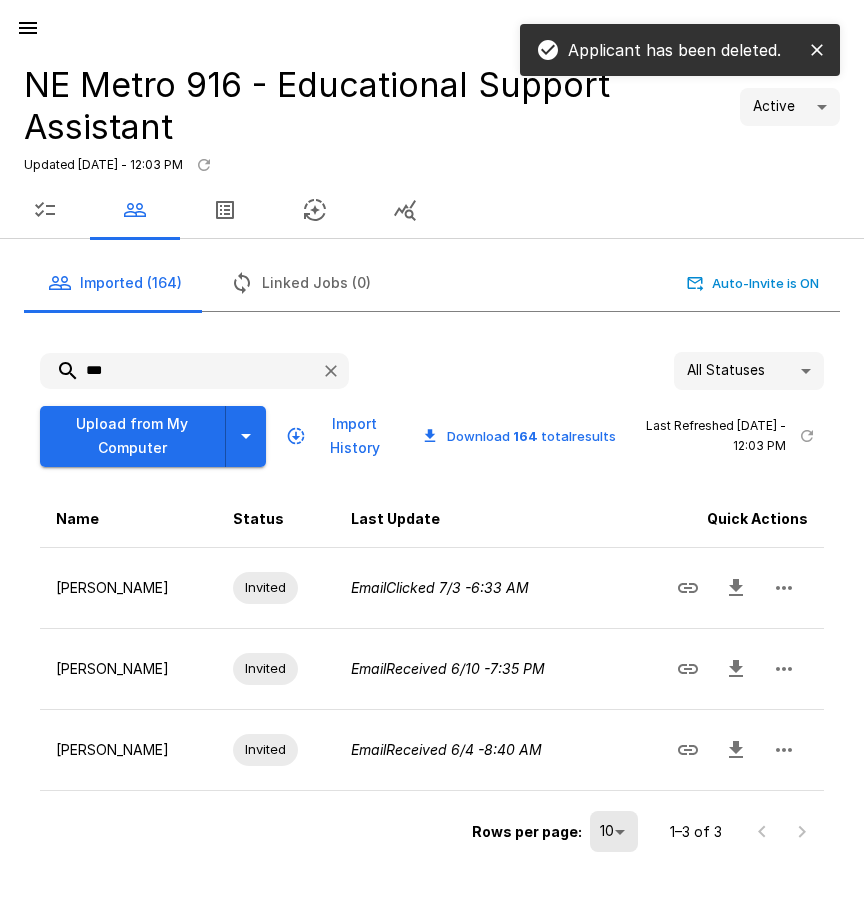 drag, startPoint x: 120, startPoint y: 368, endPoint x: 57, endPoint y: 363, distance: 63.1981 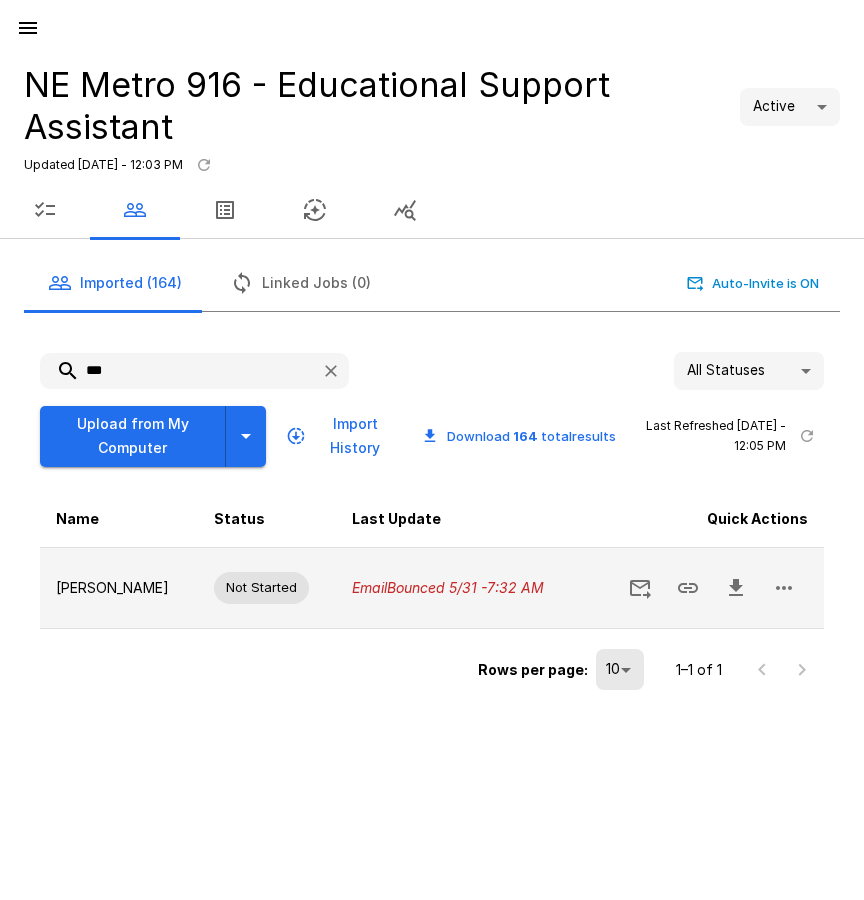 click 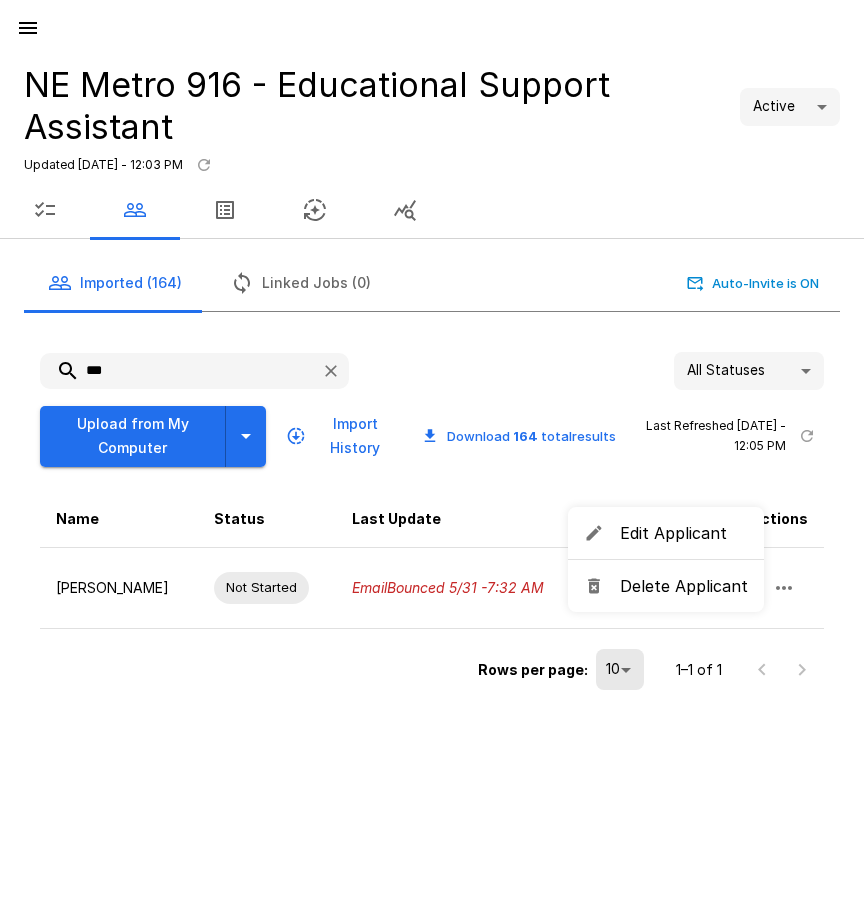 click on "Delete Applicant" at bounding box center [684, 586] 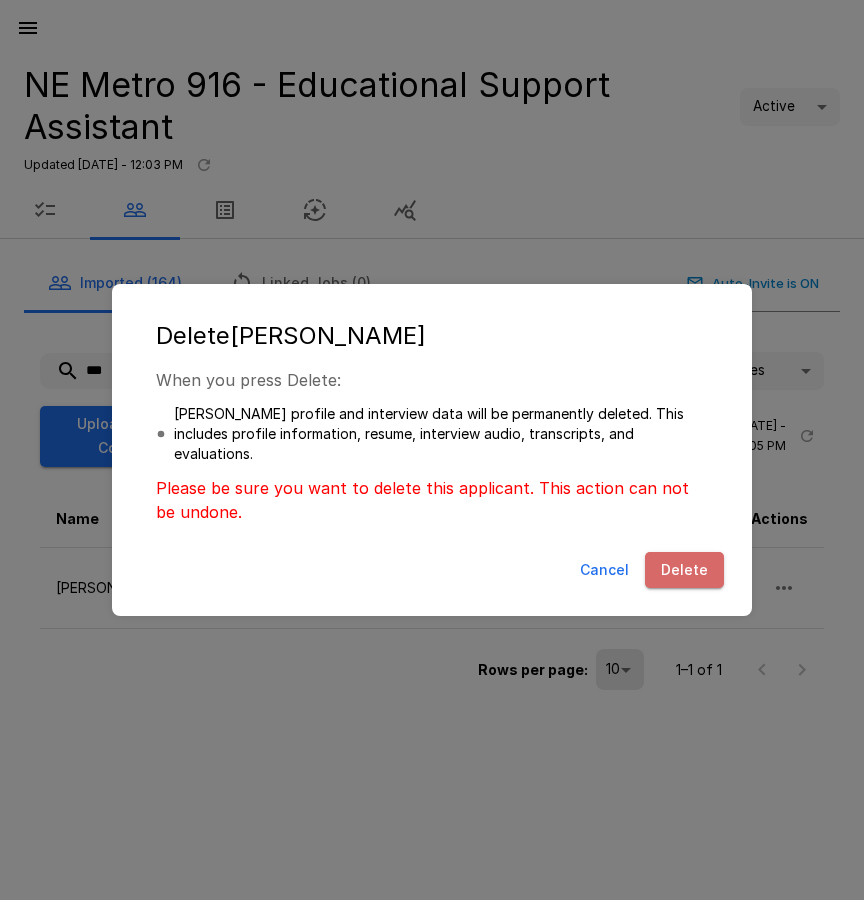 click on "Delete" at bounding box center [684, 570] 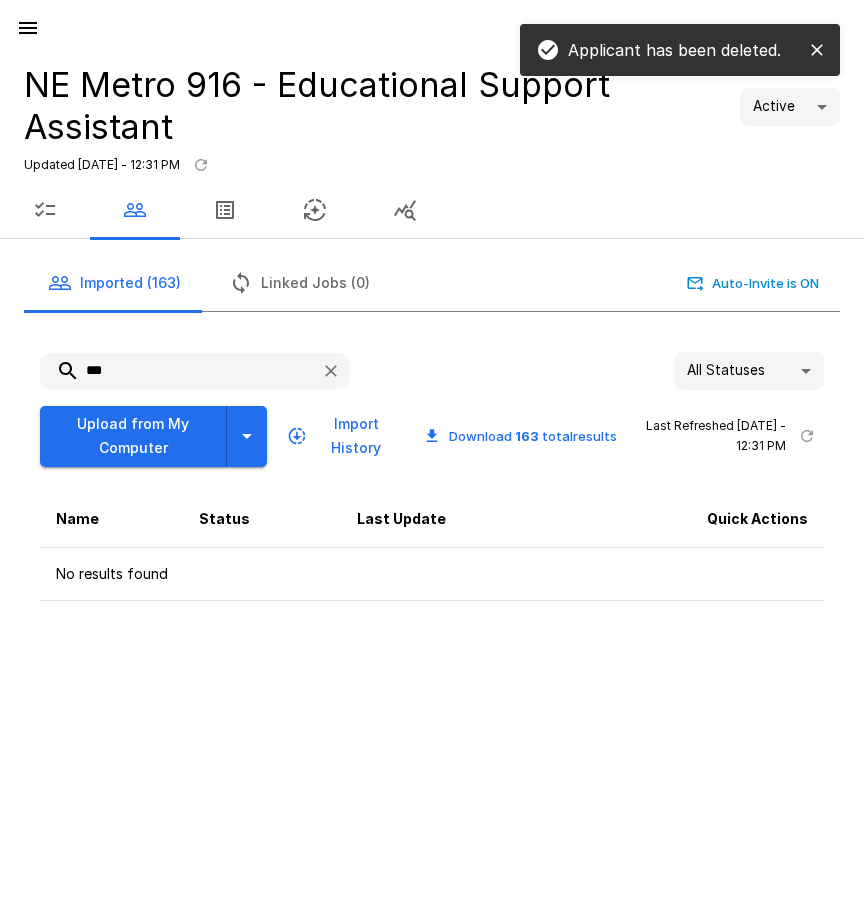 drag, startPoint x: 65, startPoint y: 368, endPoint x: 46, endPoint y: 365, distance: 19.235384 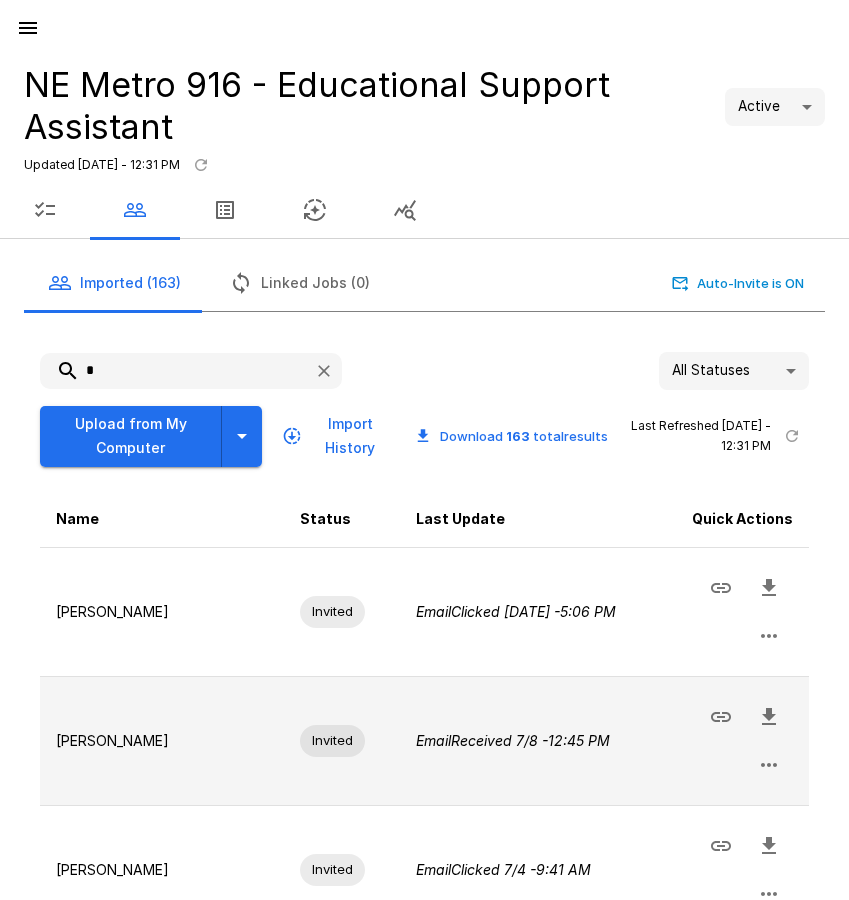 type on "*" 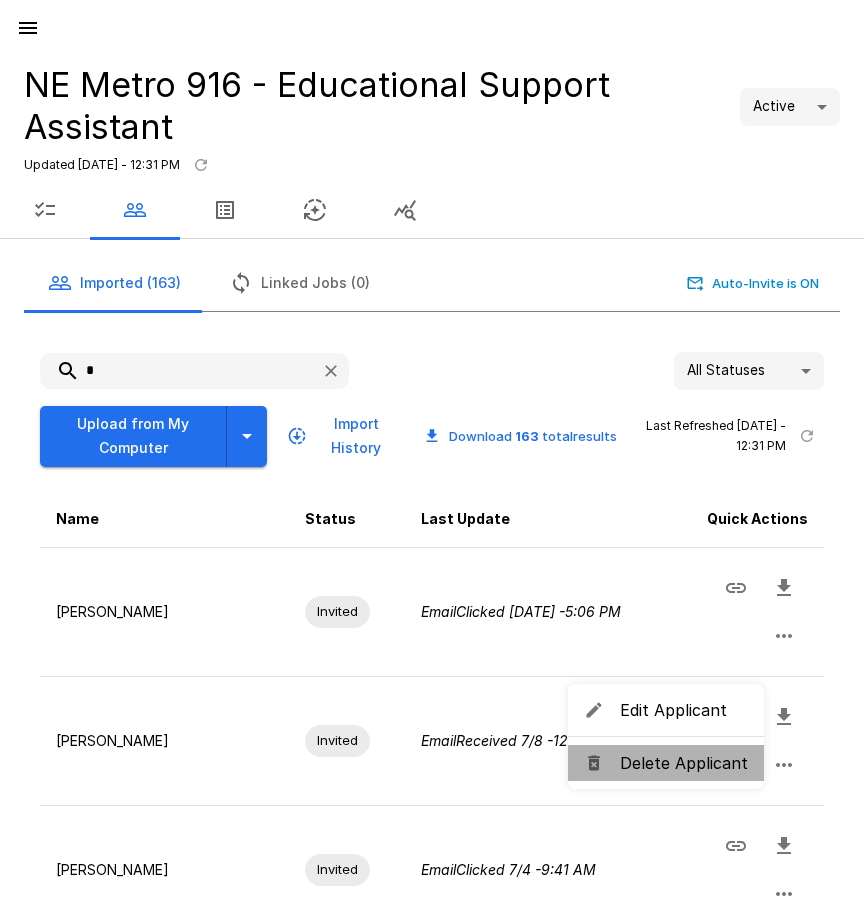 click on "Delete Applicant" at bounding box center [684, 763] 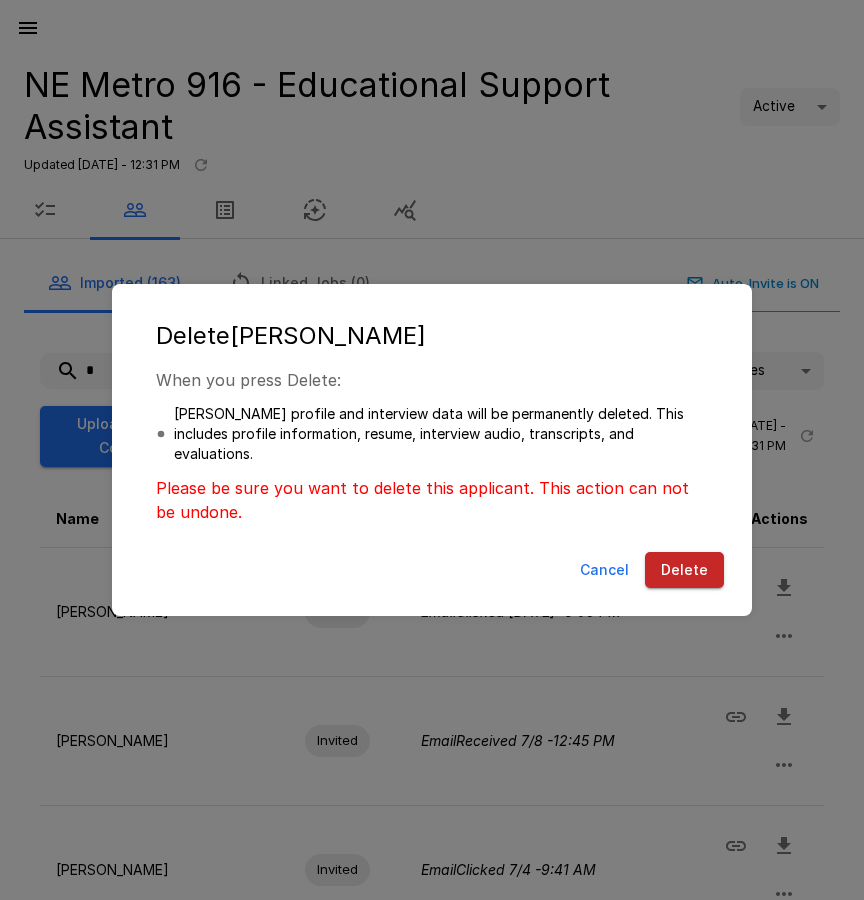 click on "Delete" at bounding box center (684, 570) 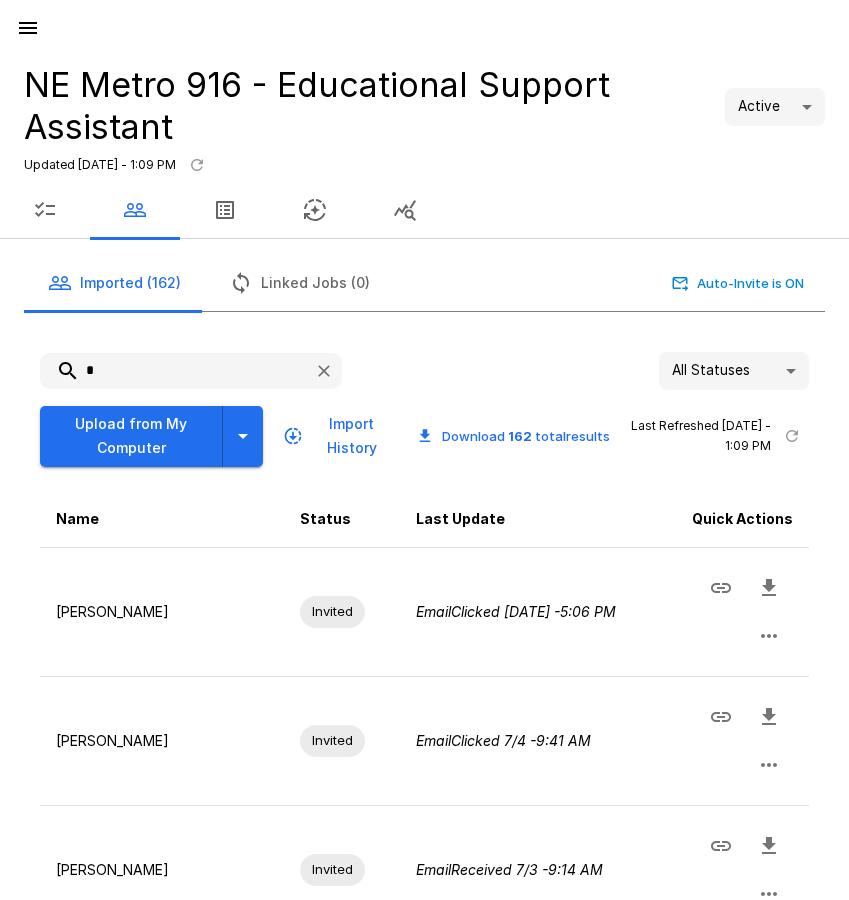 click 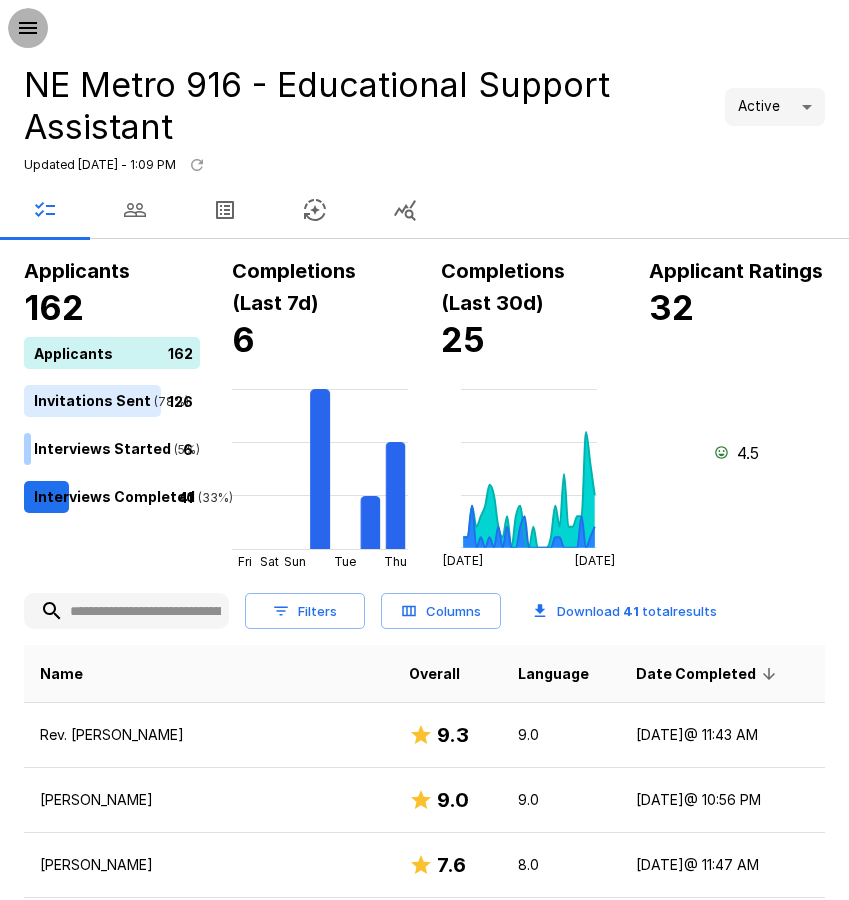 click 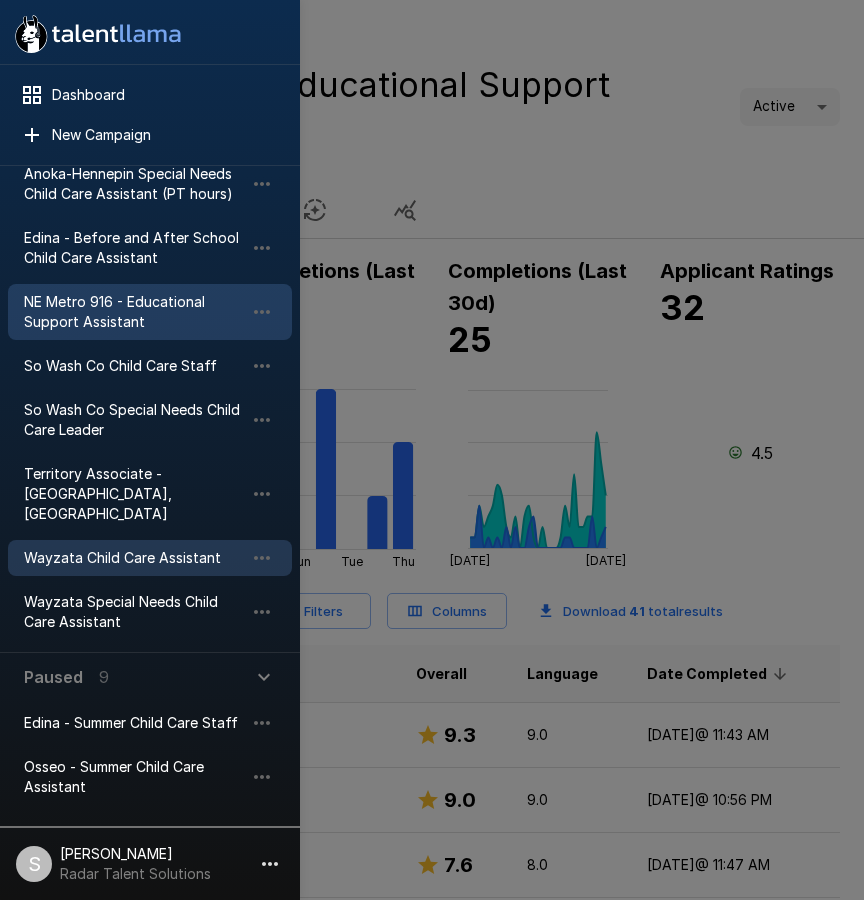 scroll, scrollTop: 400, scrollLeft: 0, axis: vertical 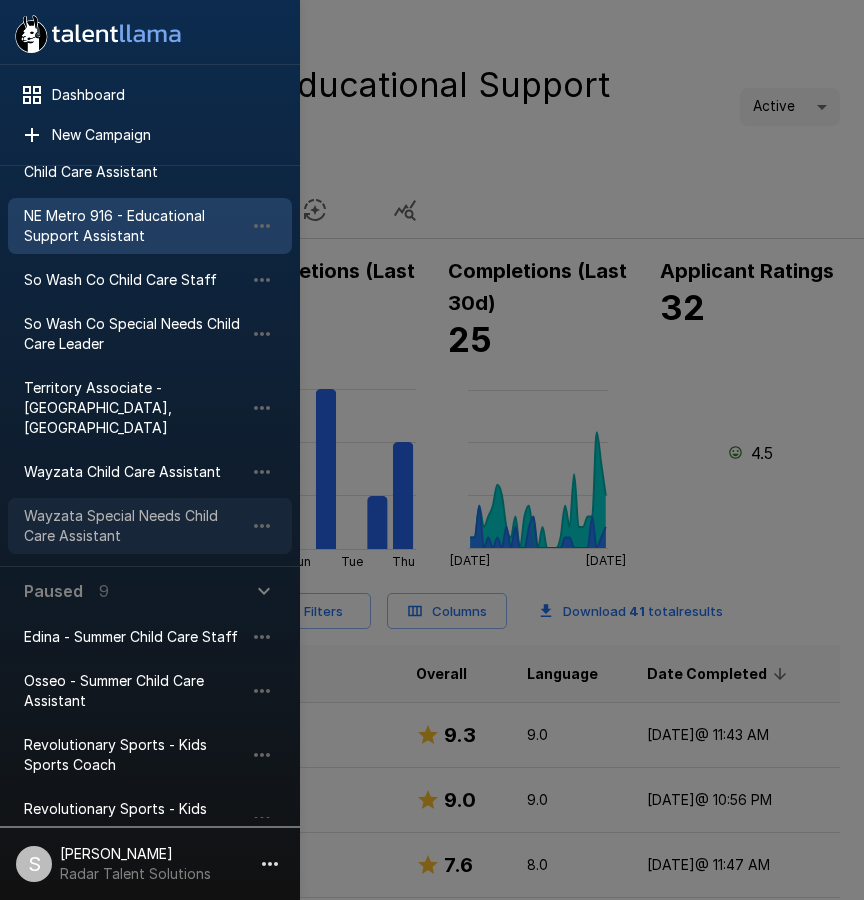 click on "Wayzata Special Needs Child Care Assistant" at bounding box center [134, 526] 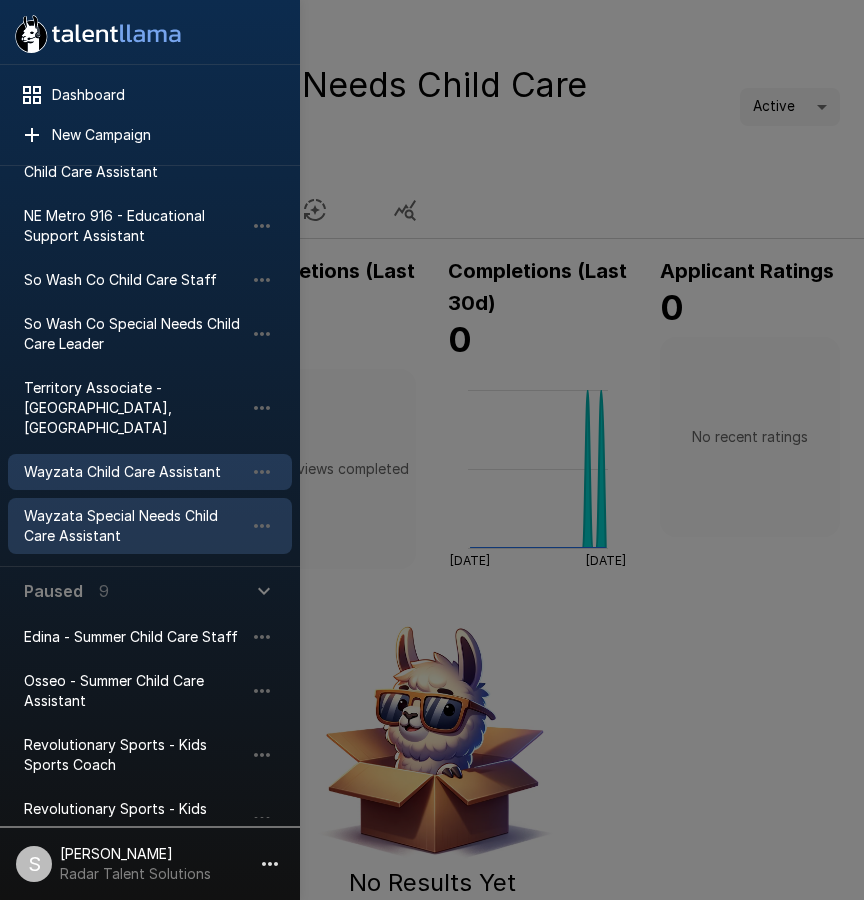 click on "Wayzata Child Care Assistant" at bounding box center [134, 472] 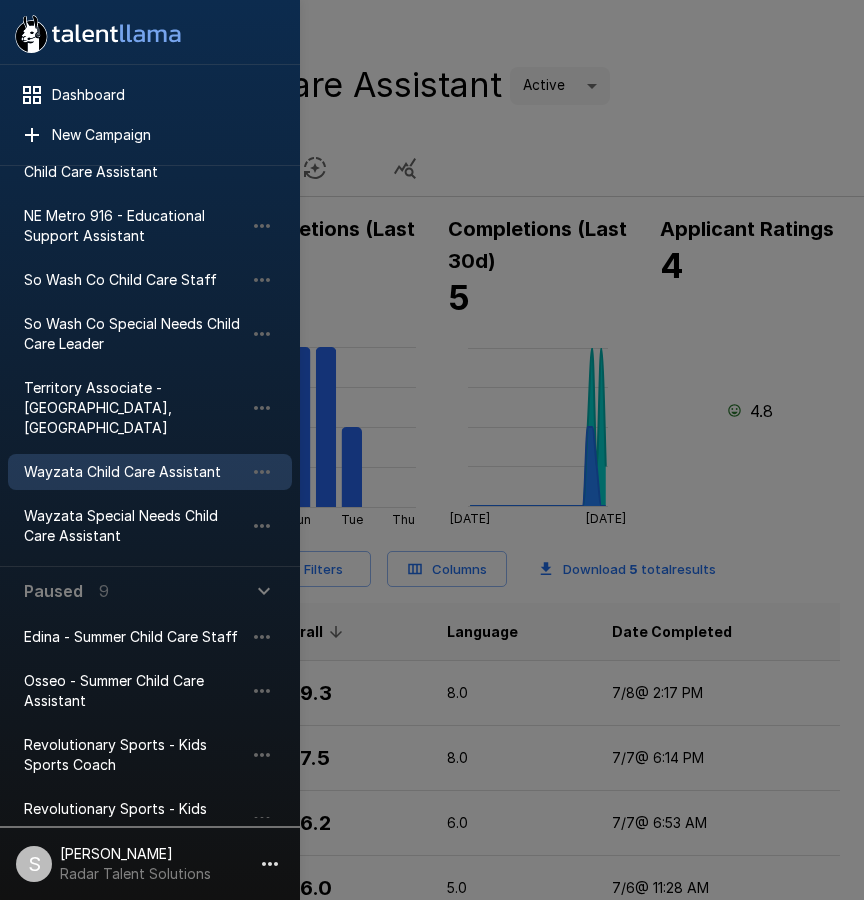 click at bounding box center [432, 450] 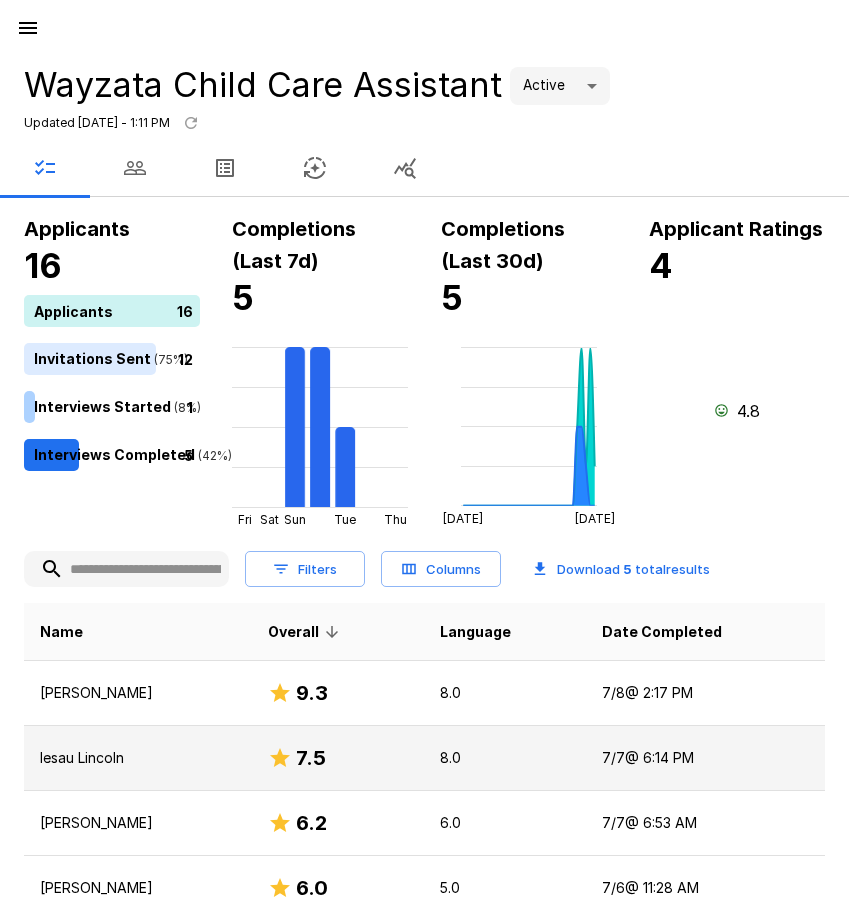 click on "Iesau Lincoln" at bounding box center [138, 758] 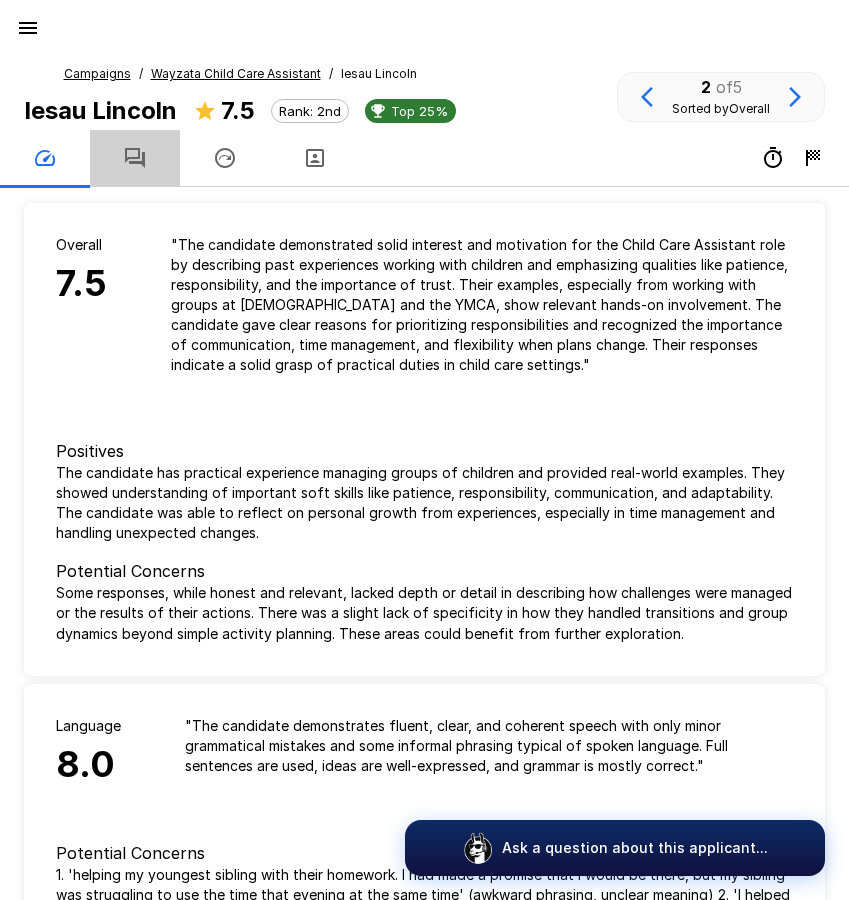 click 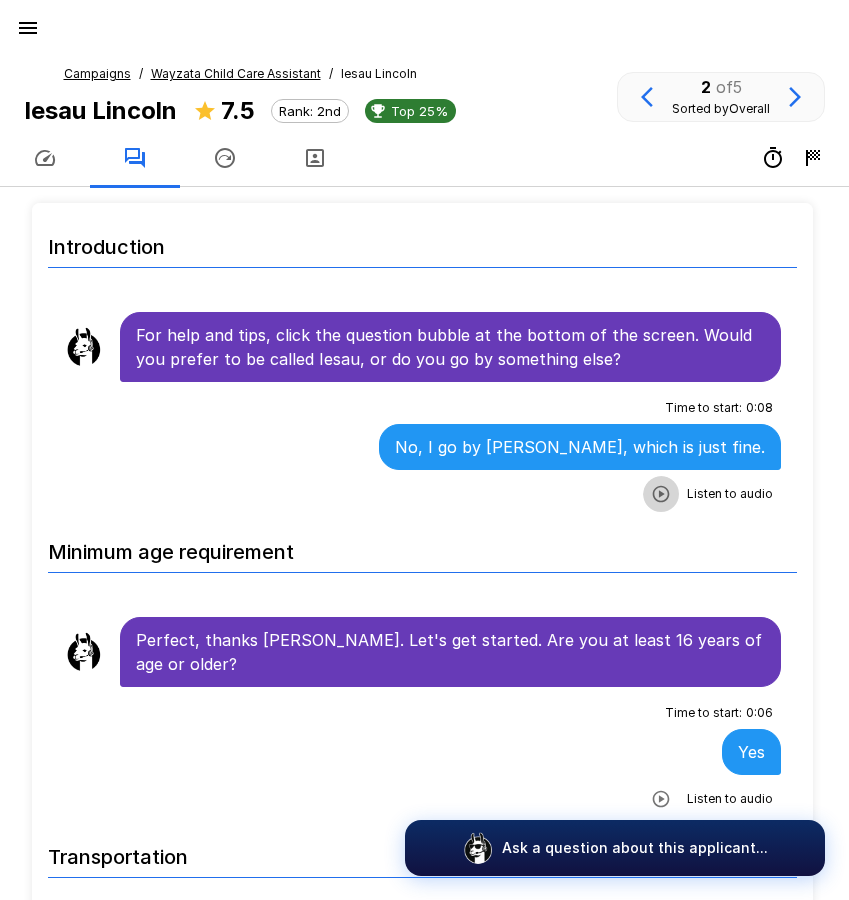 click 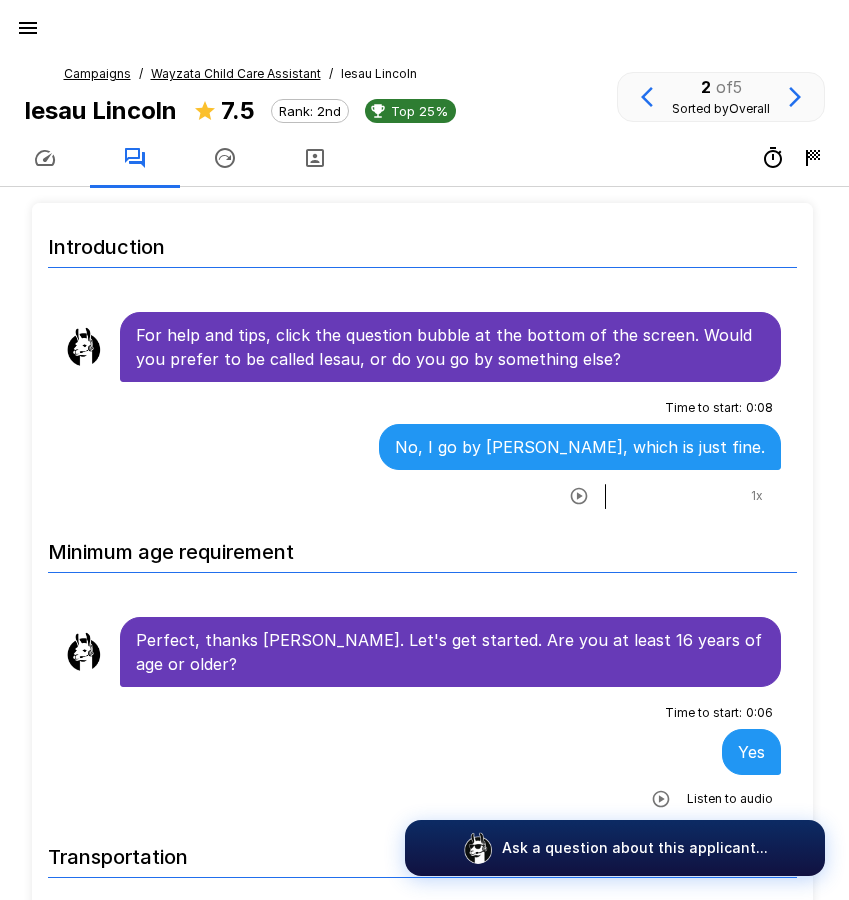 click on "Wayzata Child Care Assistant" at bounding box center (236, 73) 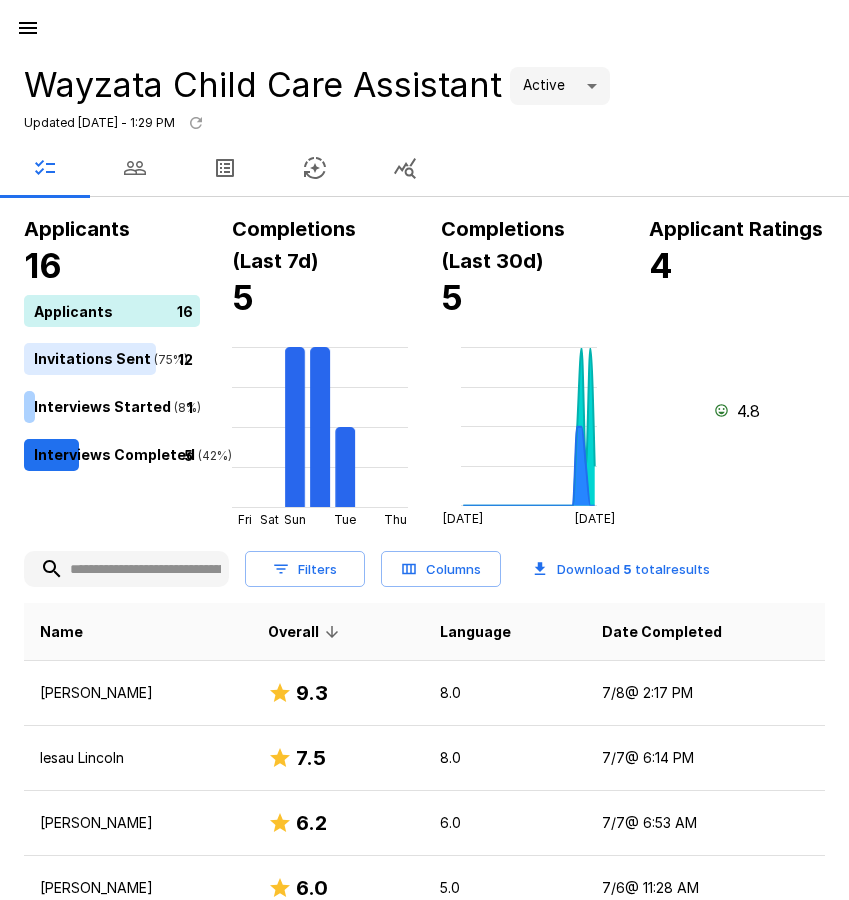 click 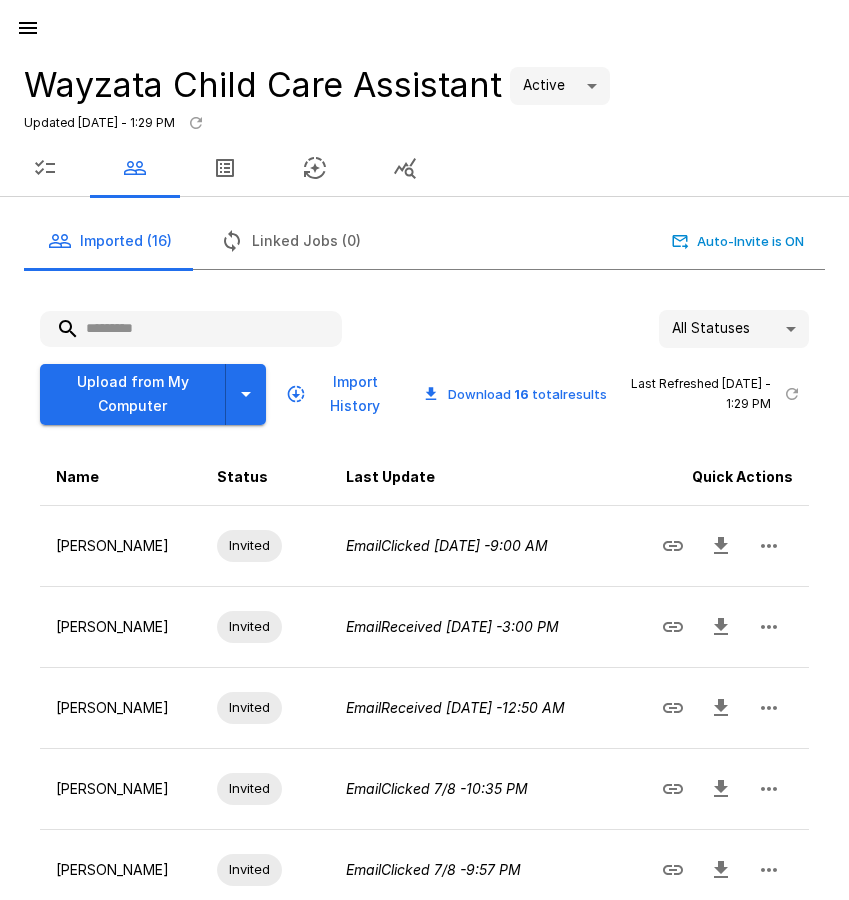 click at bounding box center [191, 329] 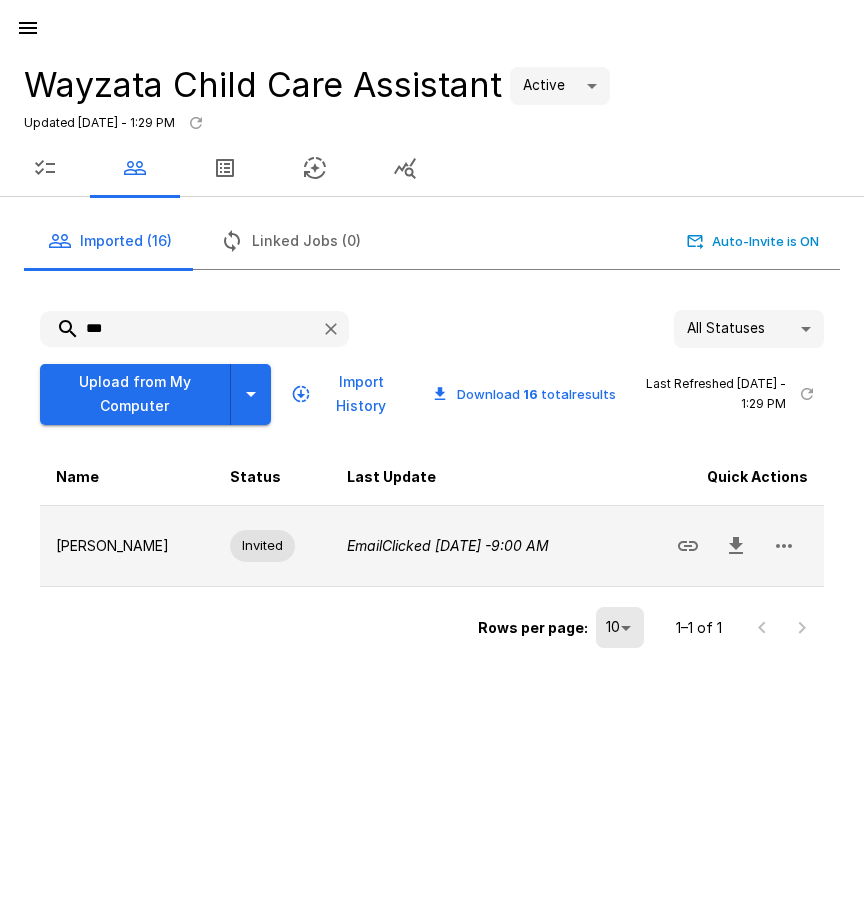 type on "***" 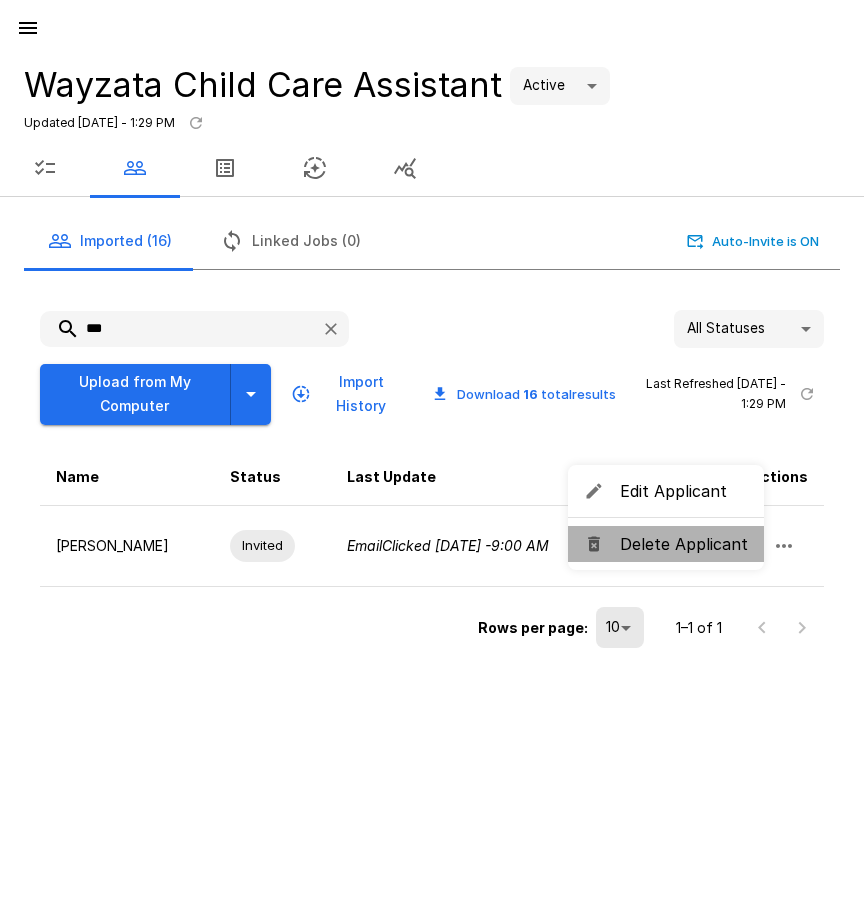 click on "Delete Applicant" at bounding box center [684, 544] 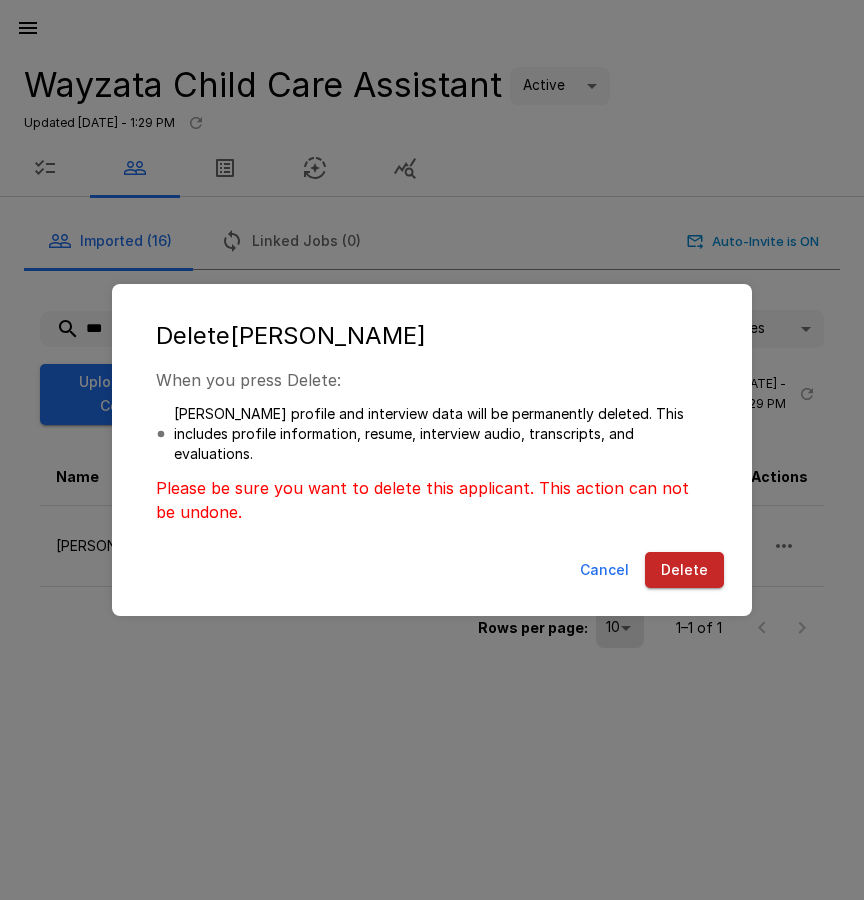 click on "Delete" at bounding box center [684, 570] 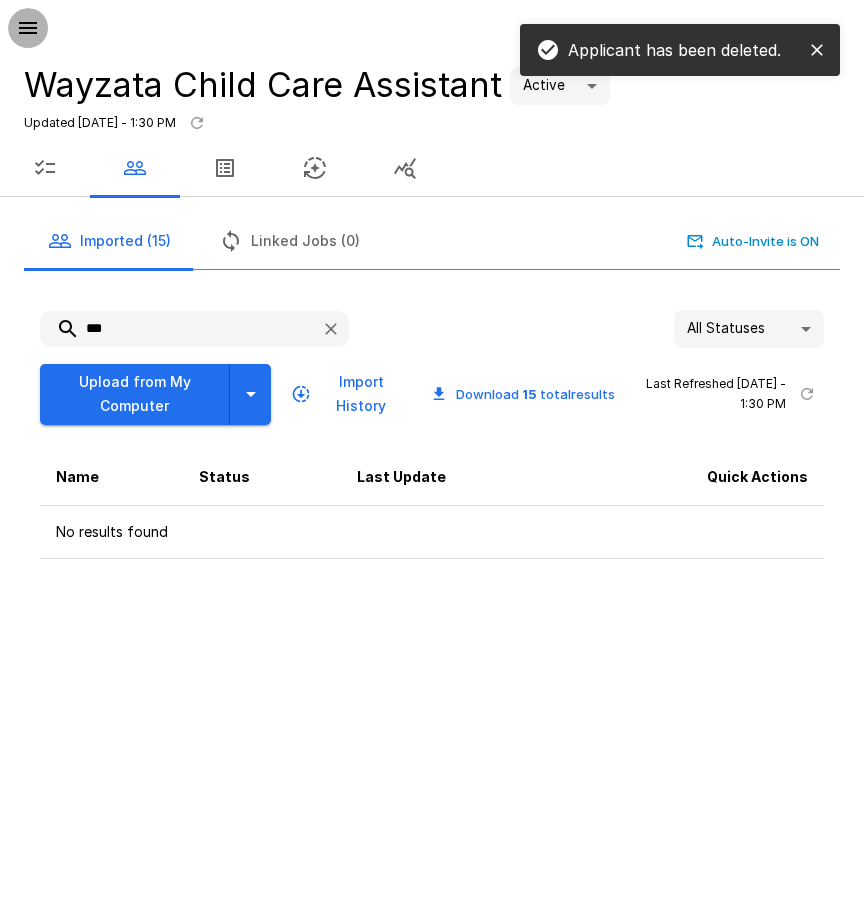 click 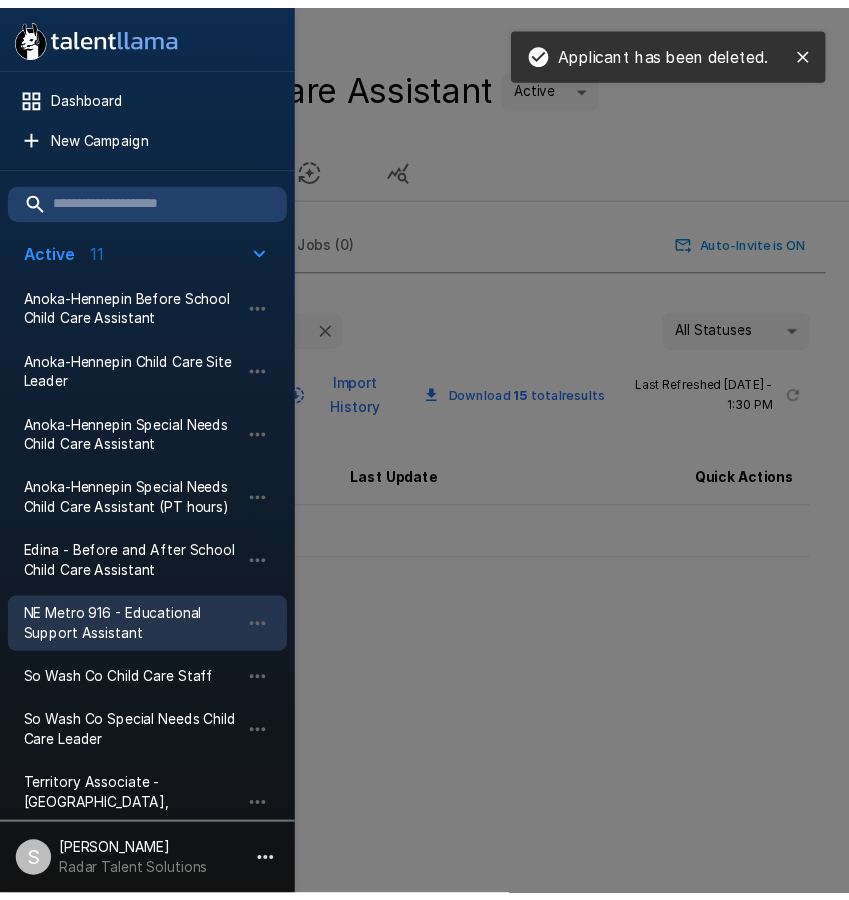 scroll, scrollTop: 200, scrollLeft: 0, axis: vertical 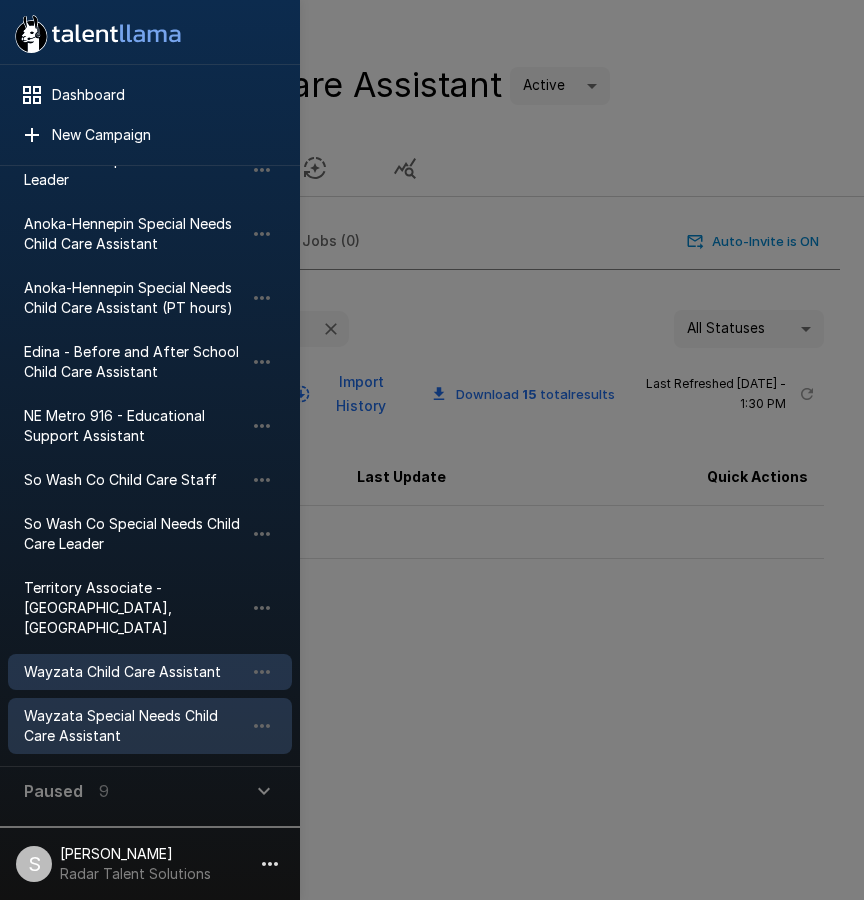 click on "Wayzata Special Needs Child Care Assistant" at bounding box center [134, 726] 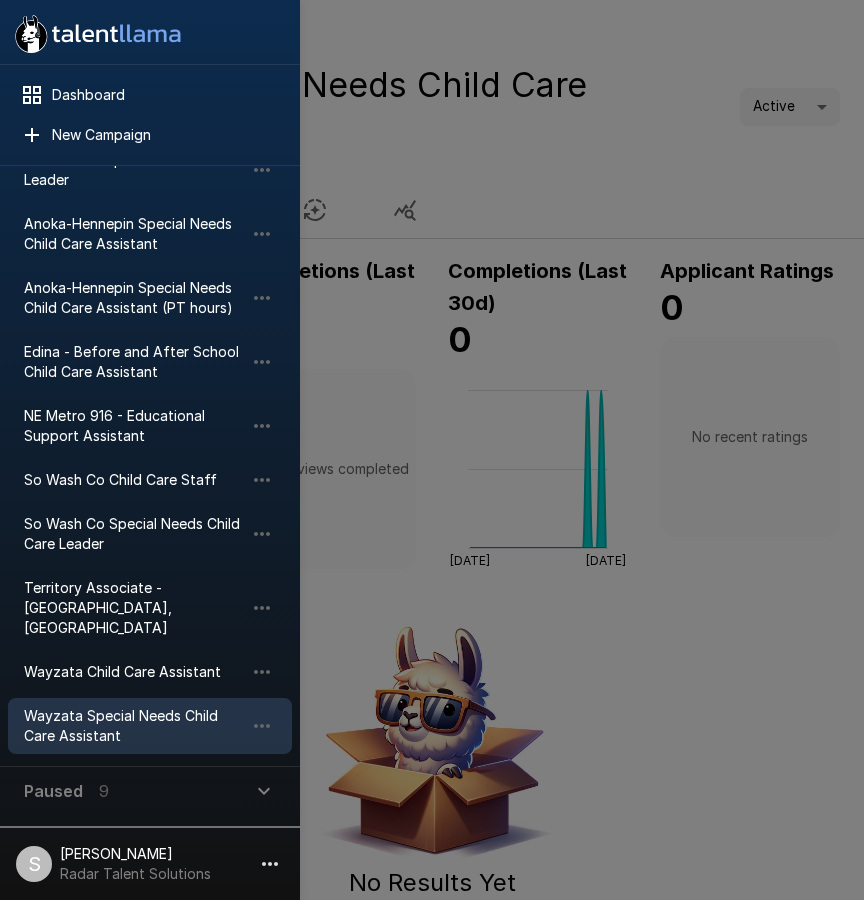 click at bounding box center (432, 450) 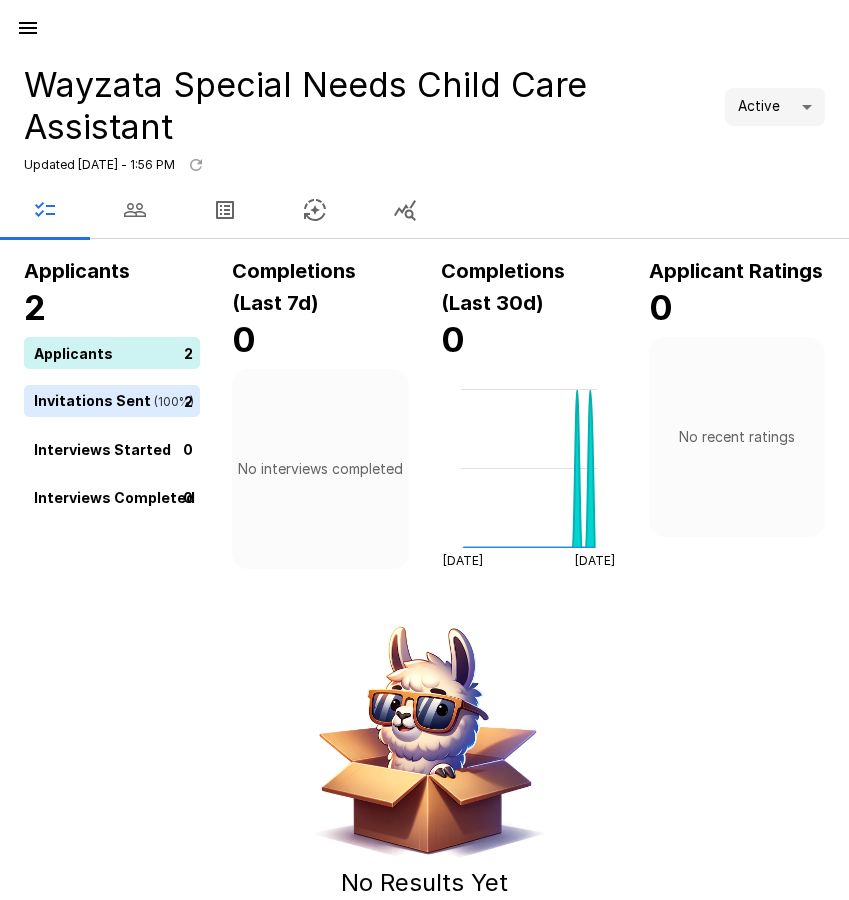 click 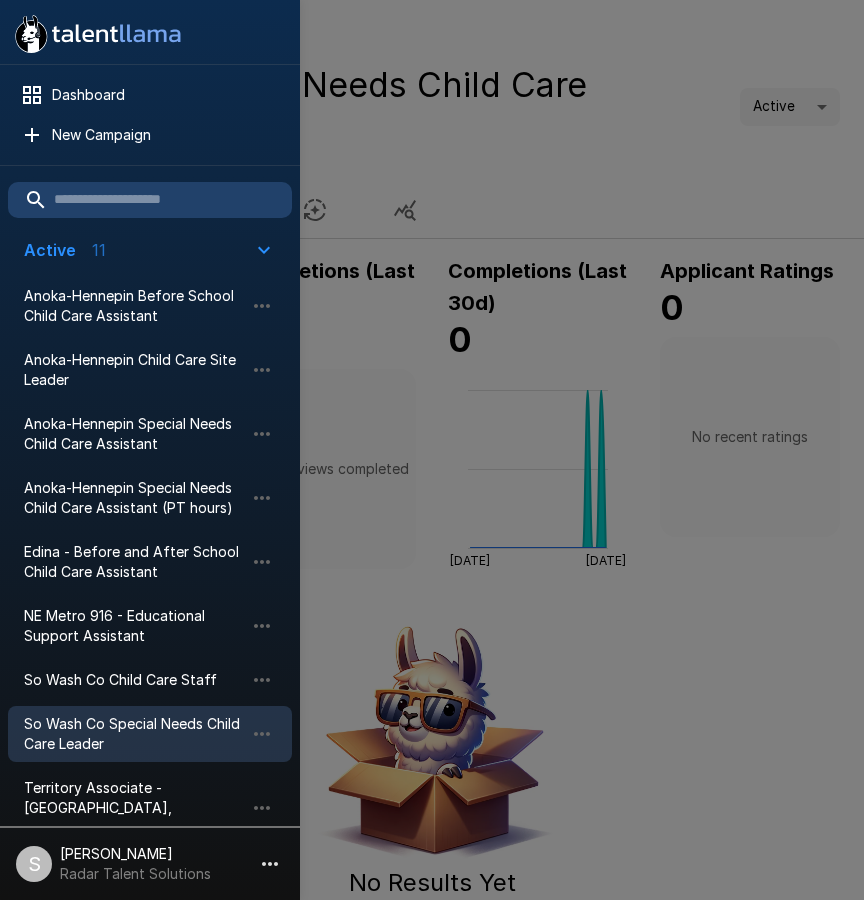click on "So Wash Co Special Needs Child Care Leader" at bounding box center [134, 734] 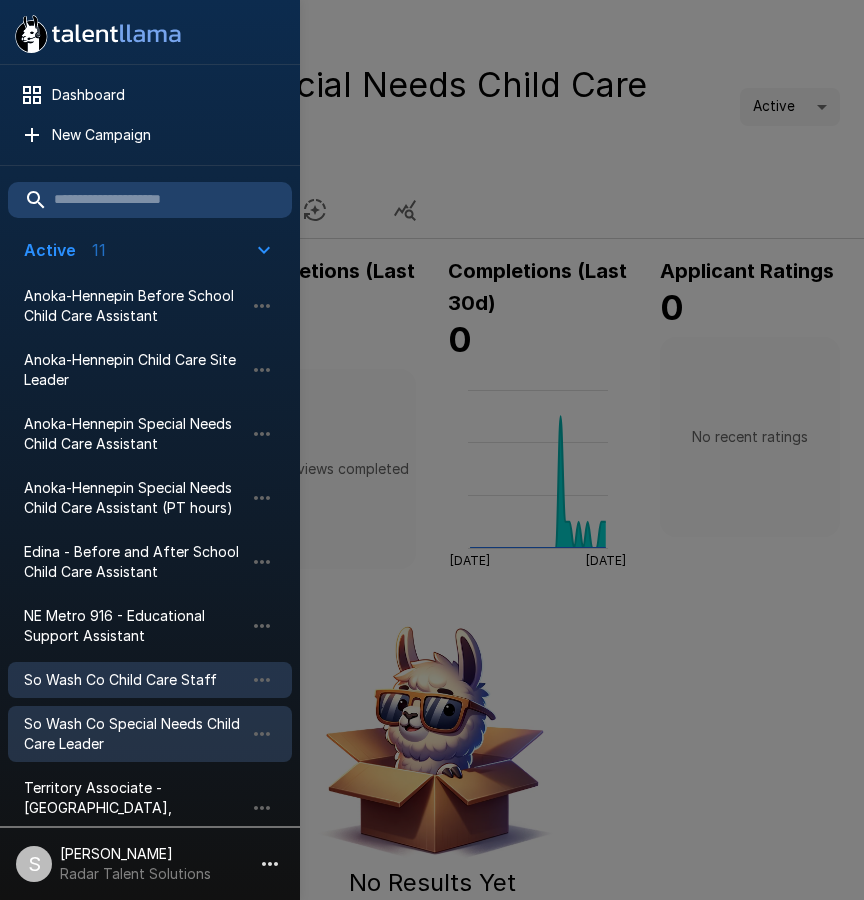 click on "So Wash Co Child Care Staff" at bounding box center (134, 680) 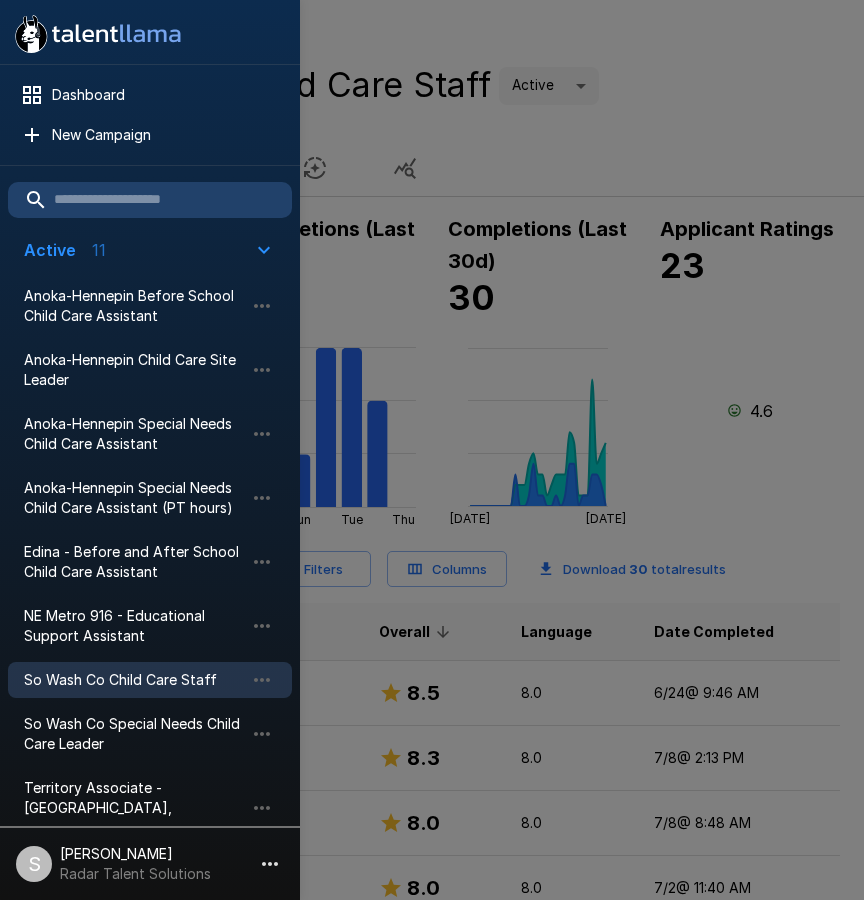 click at bounding box center (432, 450) 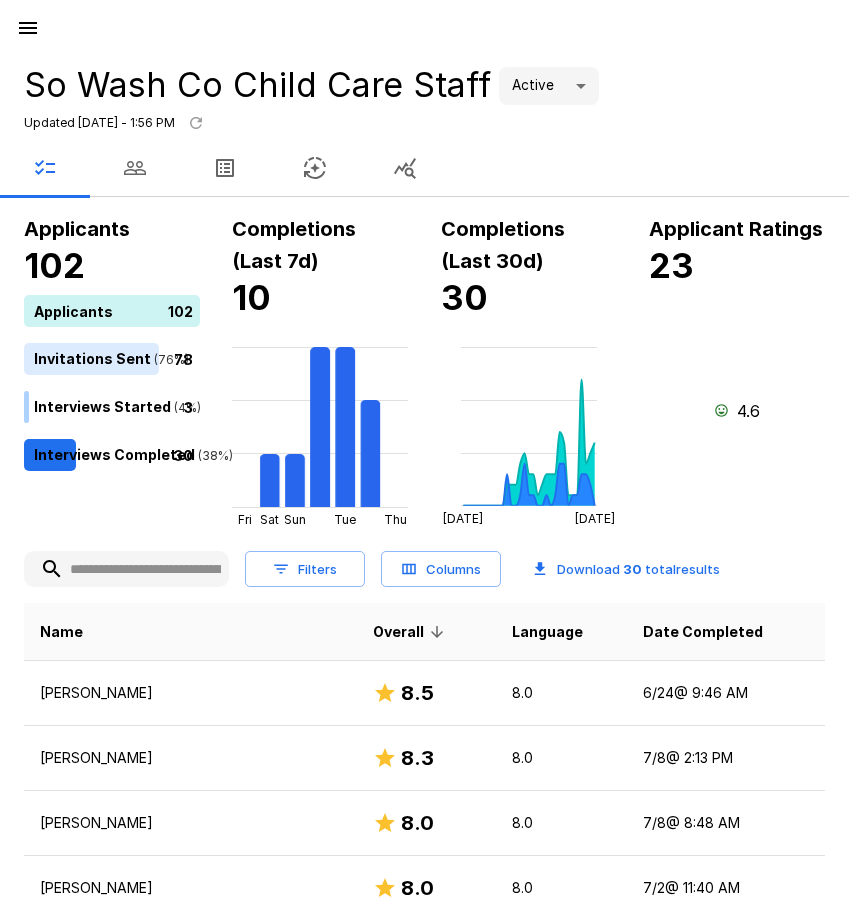 click 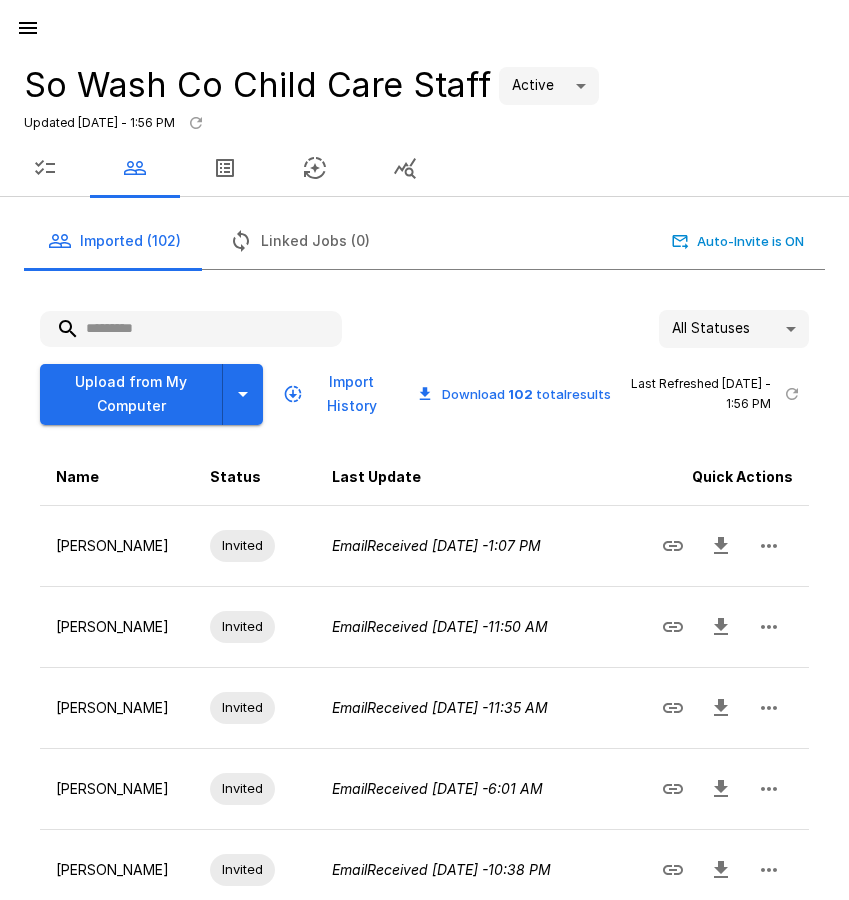 click at bounding box center (191, 329) 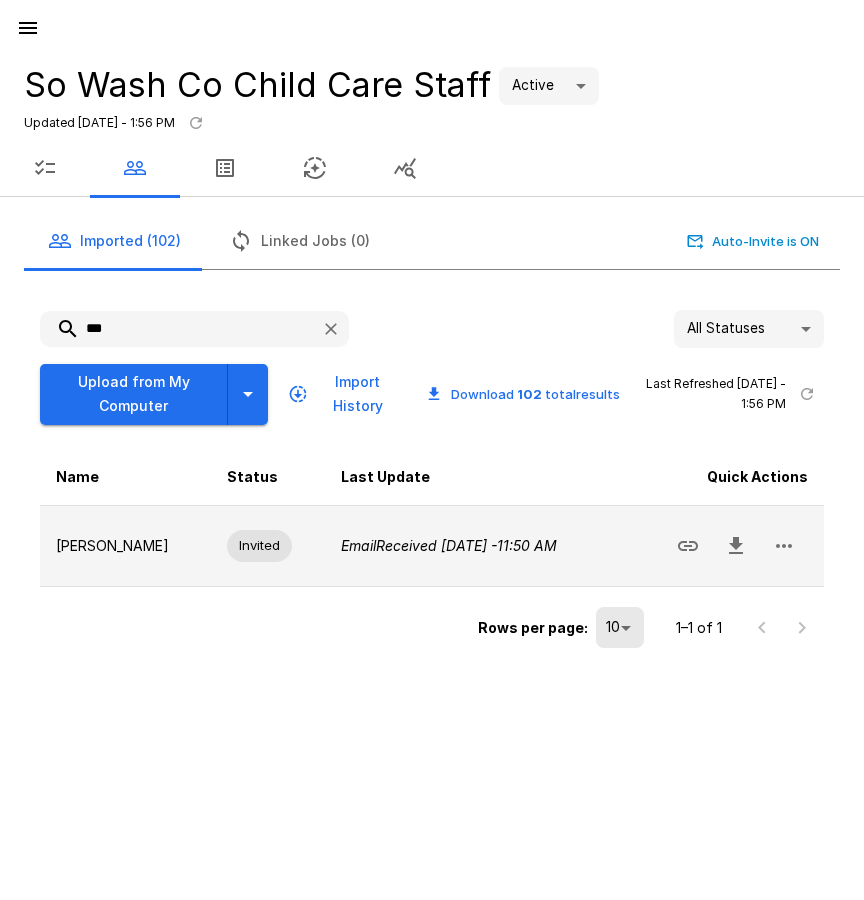 click 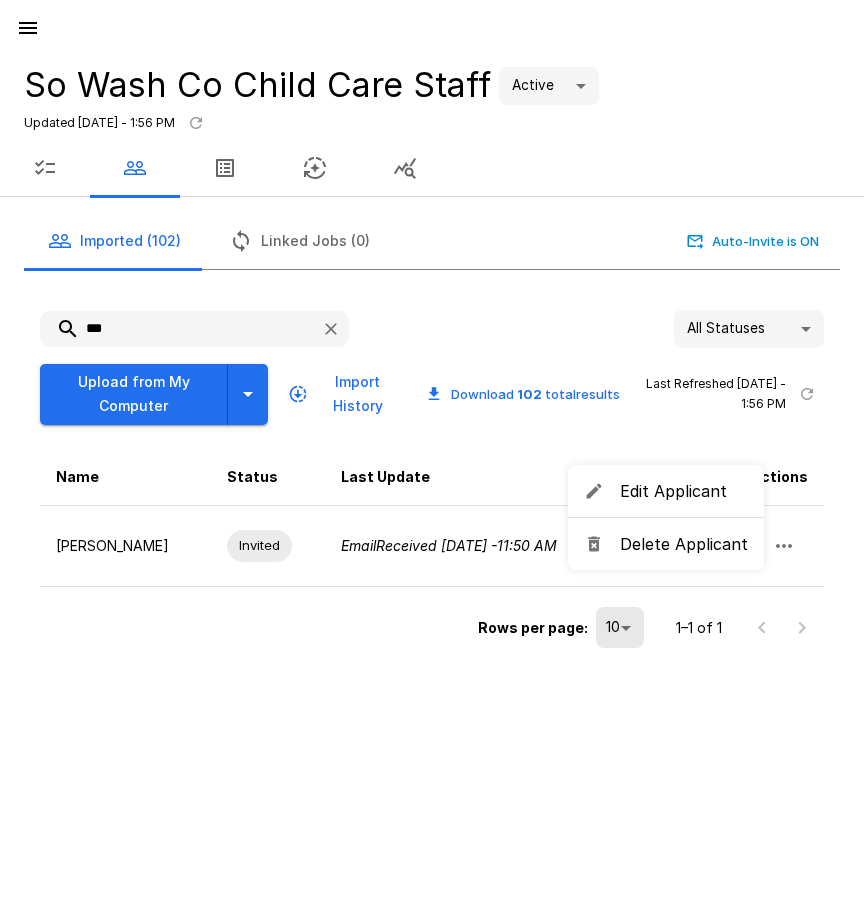 click on "Delete Applicant" at bounding box center (684, 544) 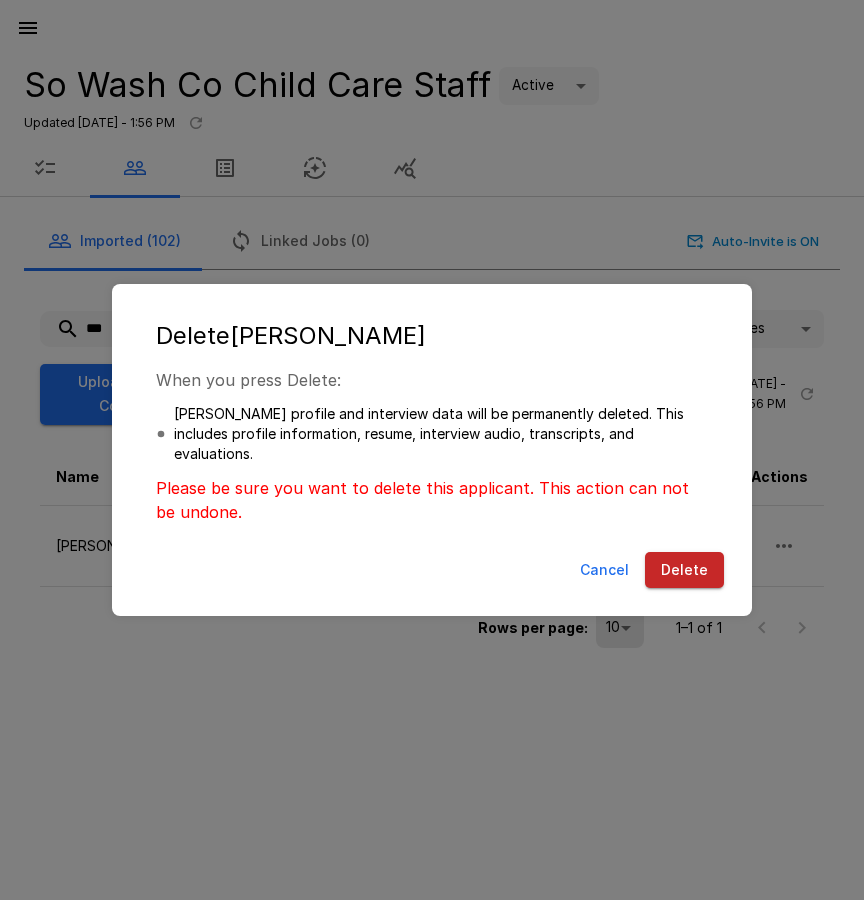 click on "Delete" at bounding box center [684, 570] 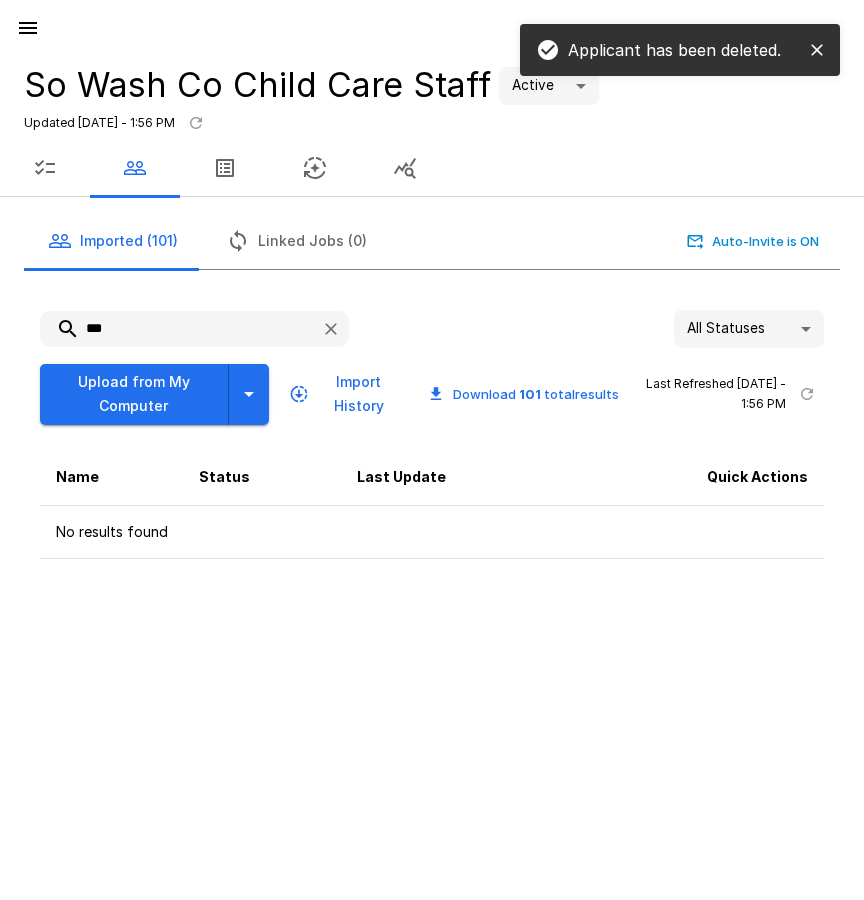 click on "*** All Statuses ** Upload from My Computer Import History Download   101   total  results Last Refreshed [DATE] - 1:56 PM Name Status Last Update Quick Actions No results found" at bounding box center [424, 426] 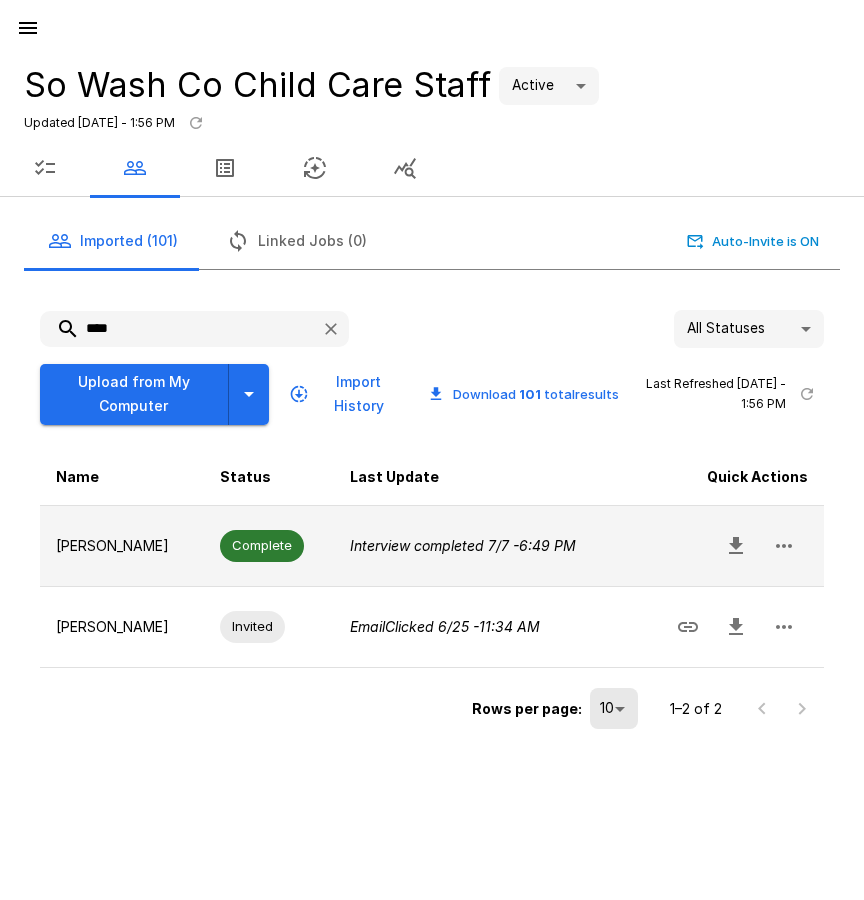 click 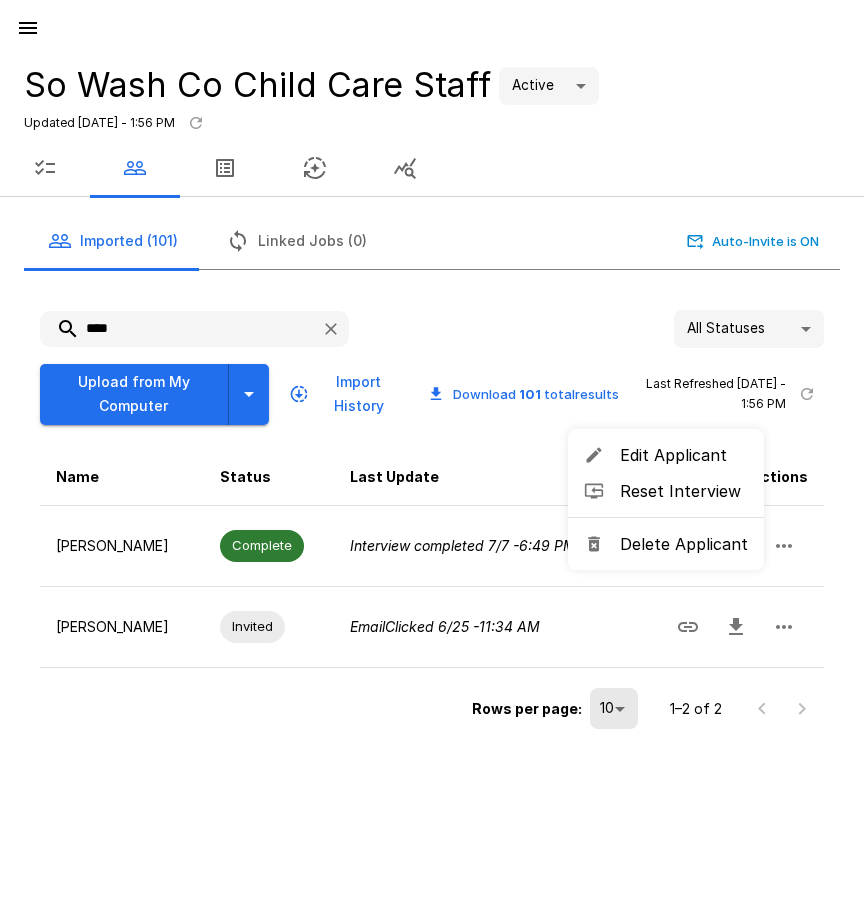 click on "Delete Applicant" at bounding box center [684, 544] 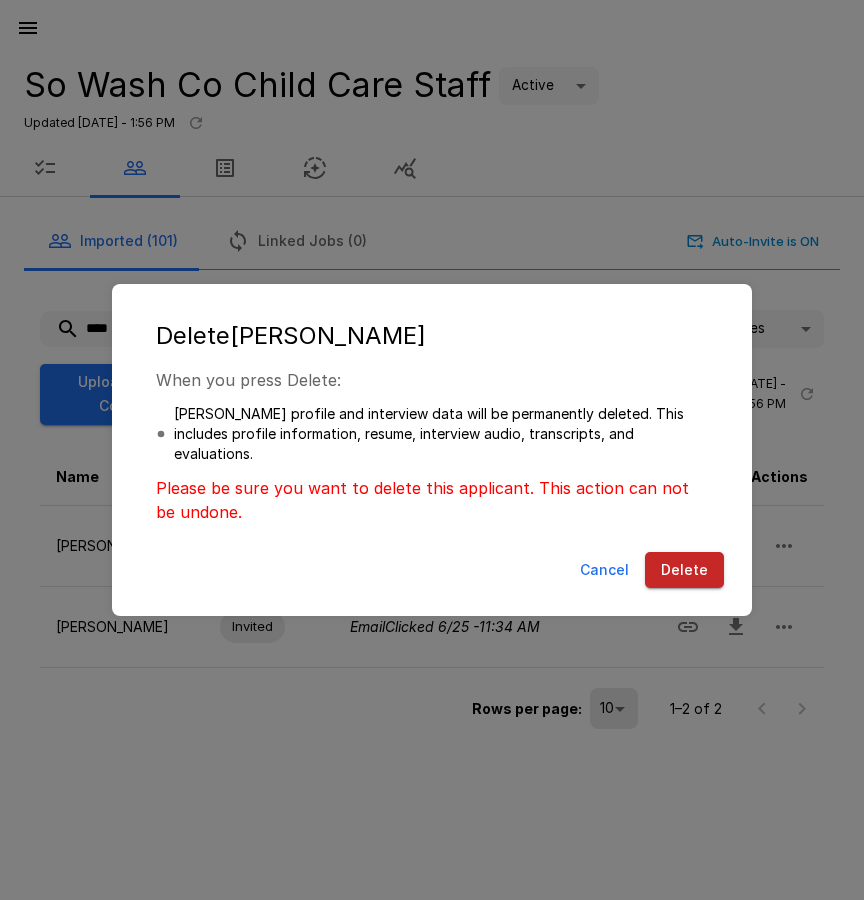 click on "Delete" at bounding box center [684, 570] 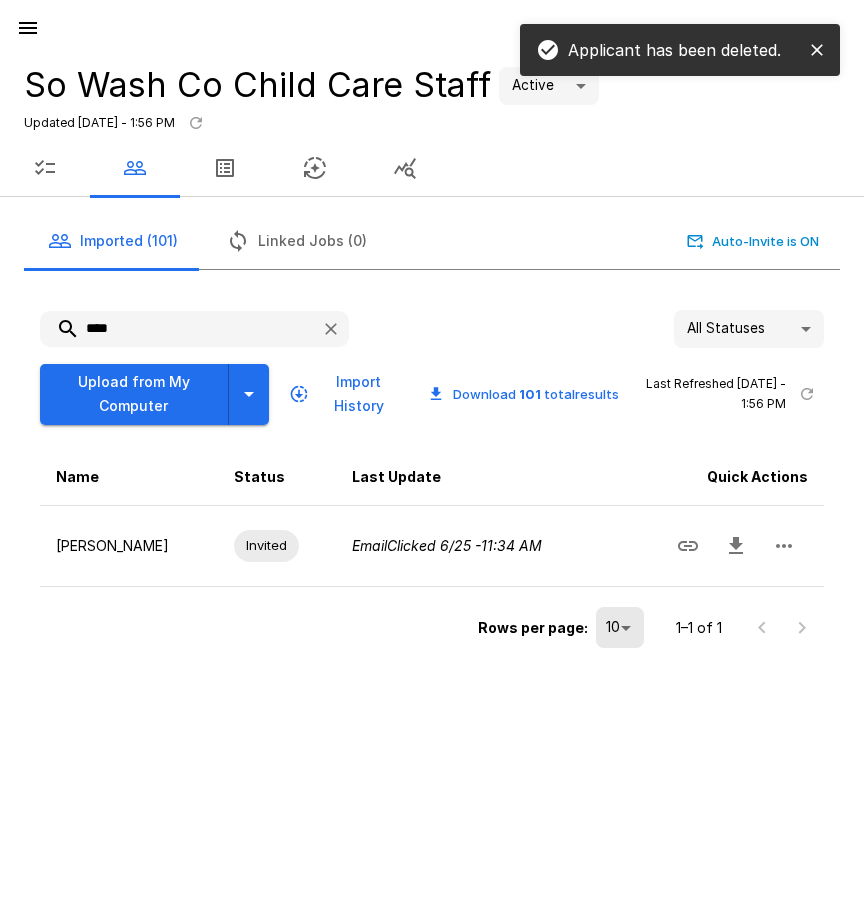 drag, startPoint x: 146, startPoint y: 325, endPoint x: -1, endPoint y: 337, distance: 147.48898 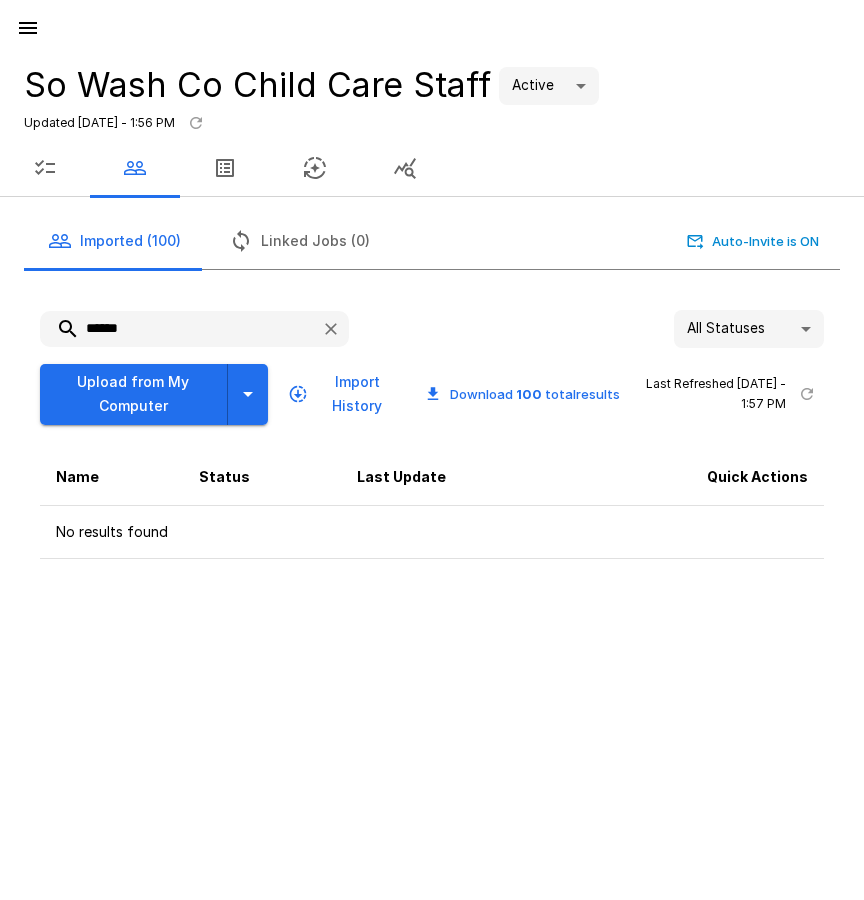type on "******" 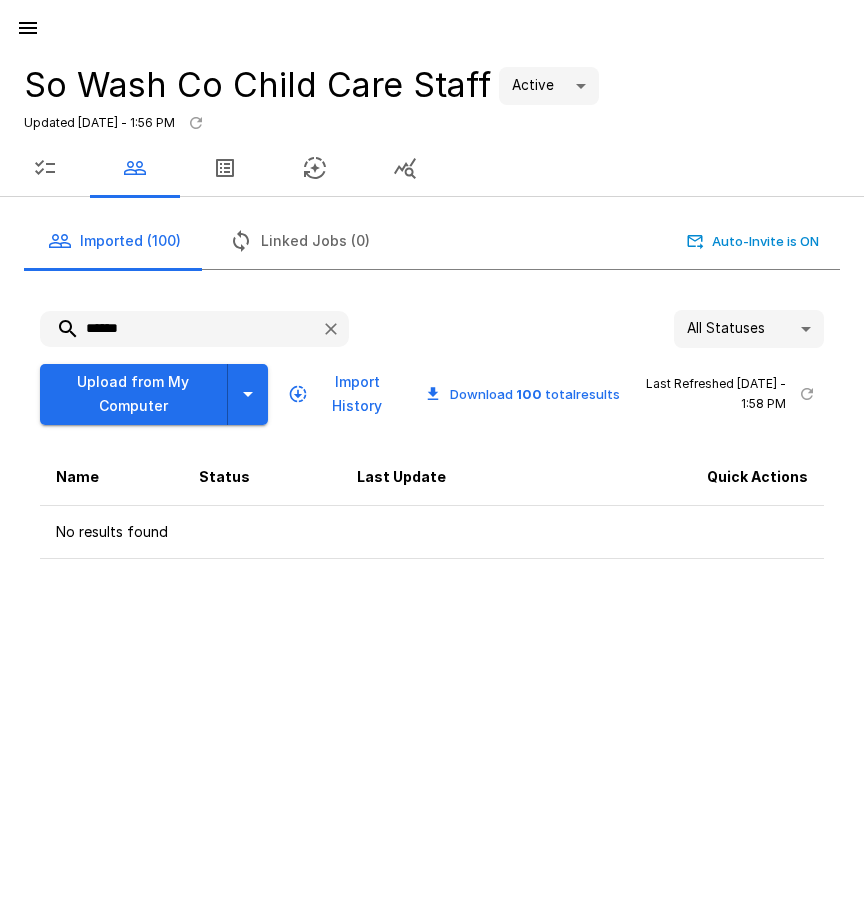 click 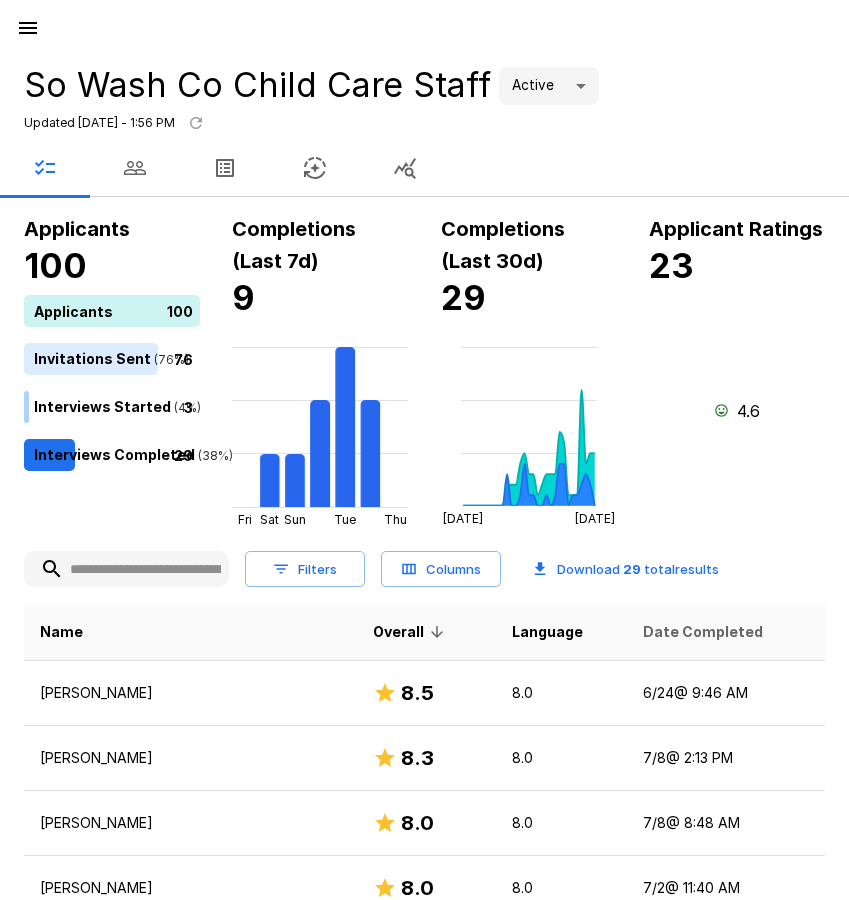 click on "Date Completed" at bounding box center (703, 632) 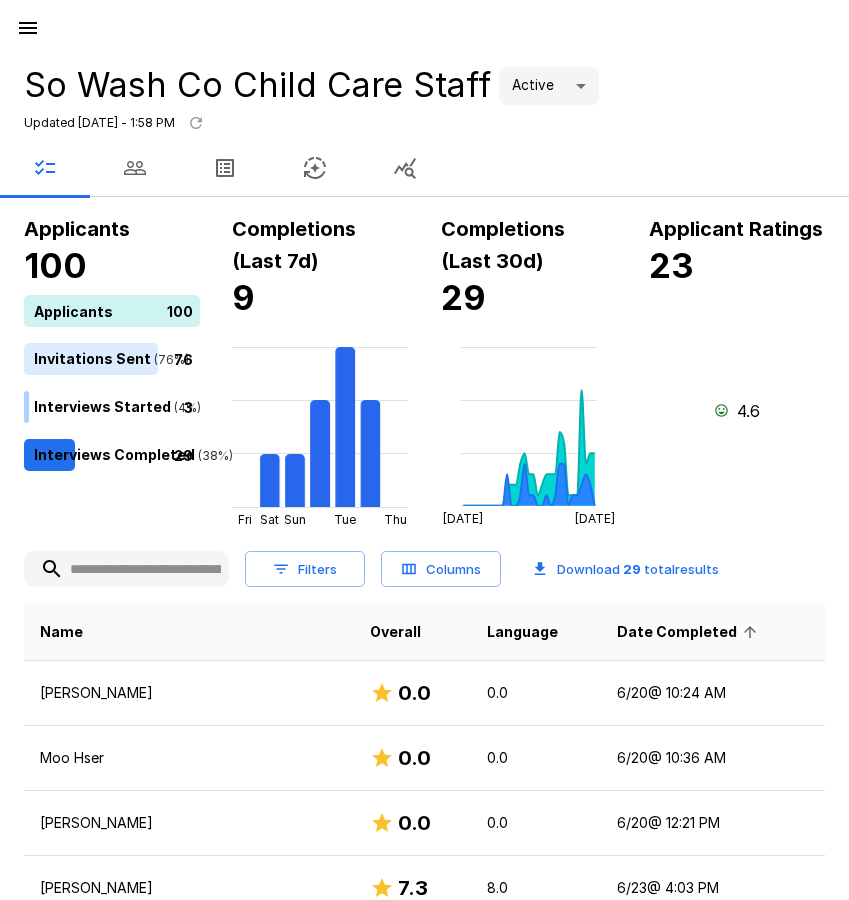 click on "Date Completed" at bounding box center [690, 632] 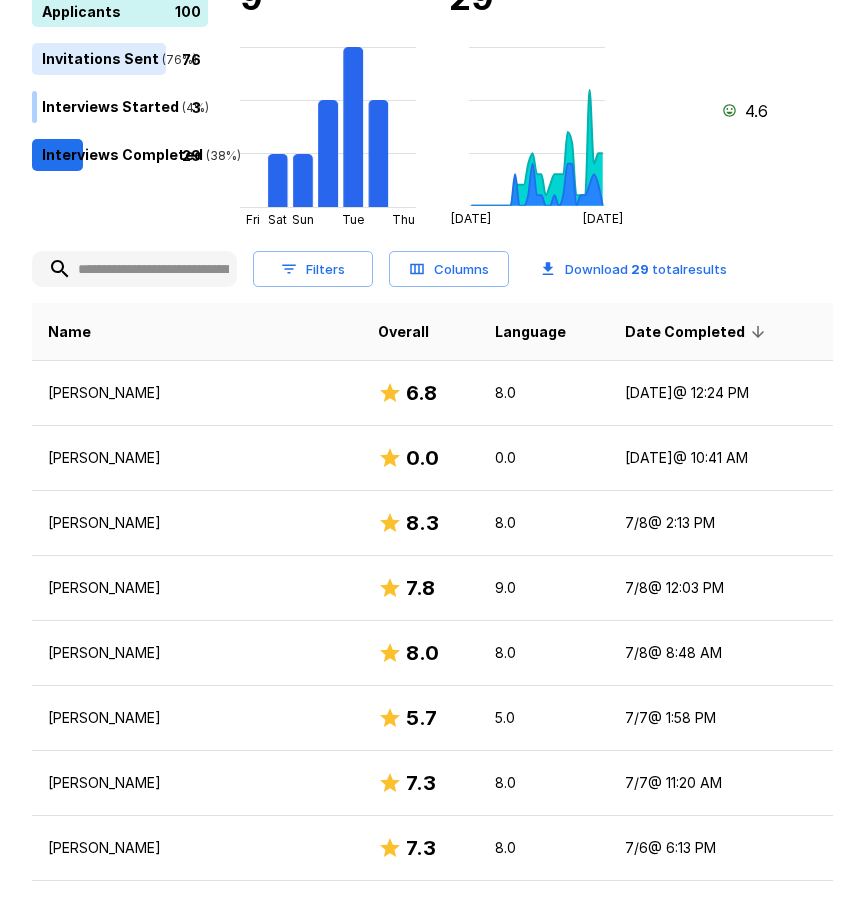 scroll, scrollTop: 0, scrollLeft: 0, axis: both 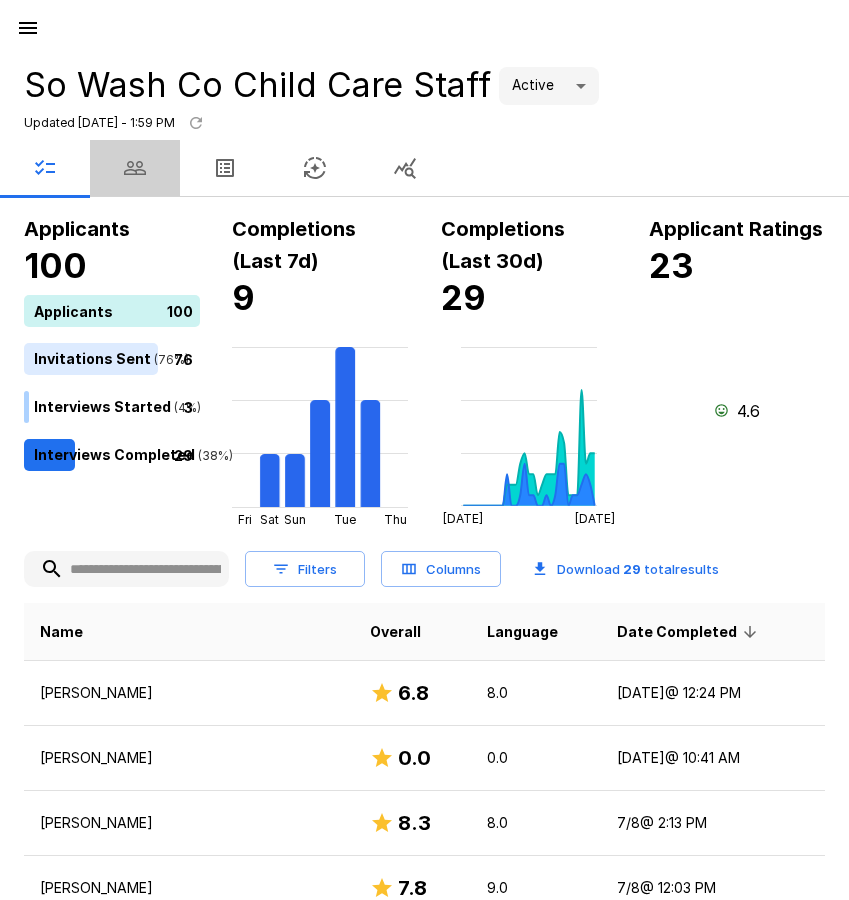 drag, startPoint x: 134, startPoint y: 160, endPoint x: 196, endPoint y: 191, distance: 69.31811 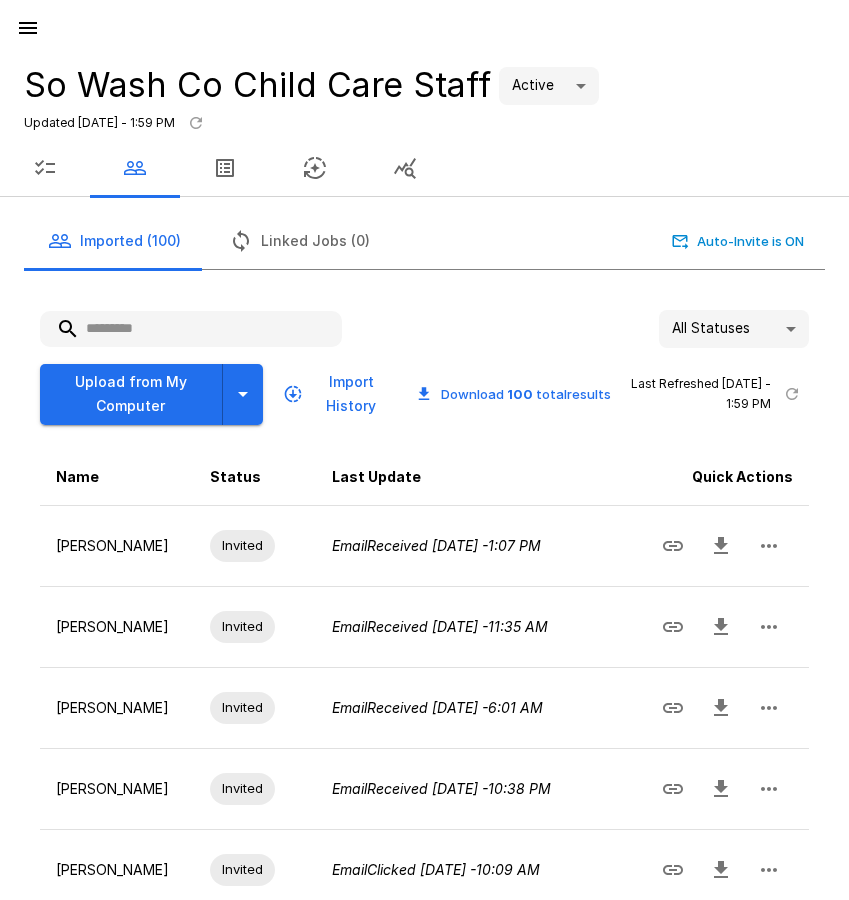 click at bounding box center (191, 329) 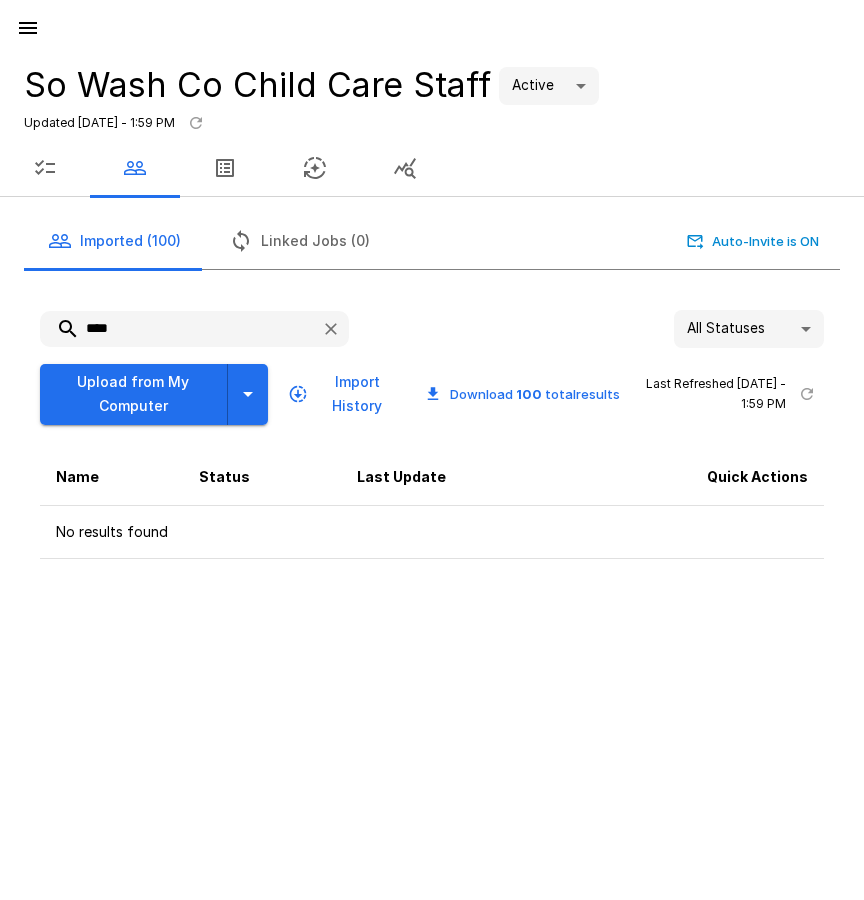 type on "****" 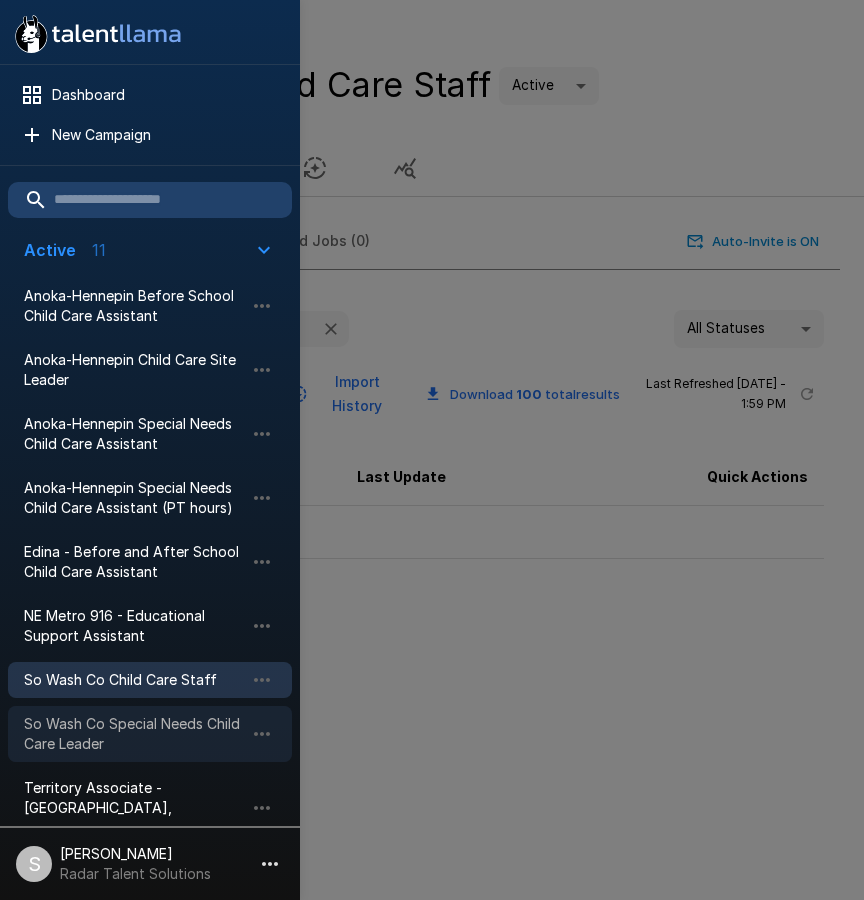 click on "So Wash Co Special Needs Child Care Leader" at bounding box center (150, 734) 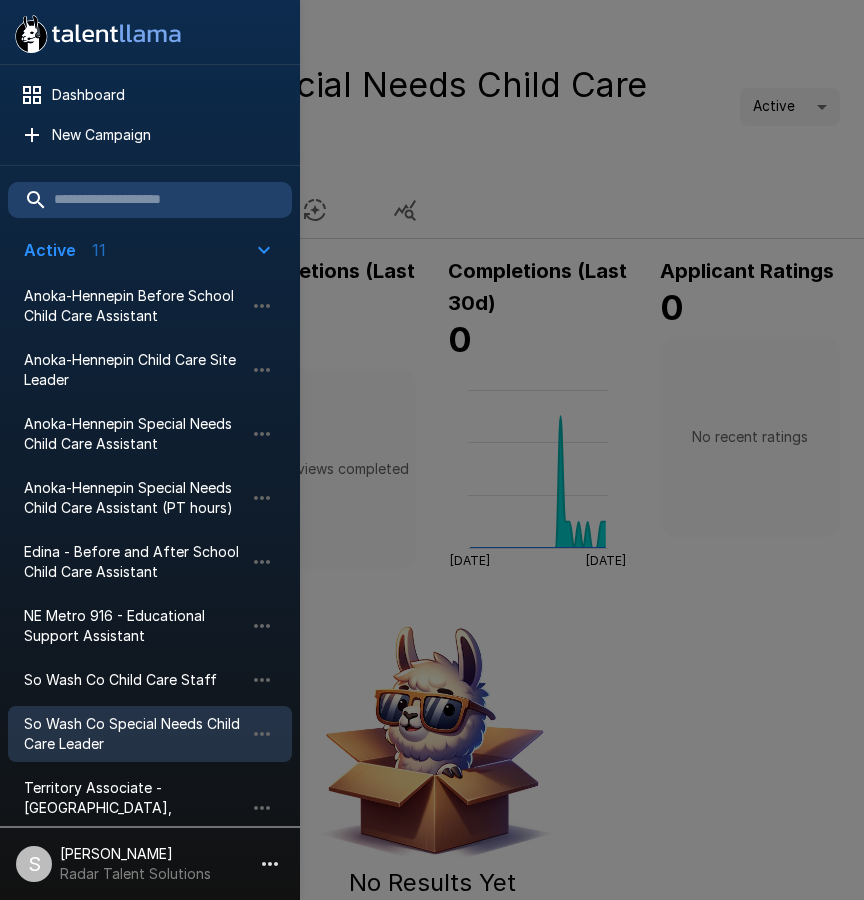 click at bounding box center (432, 450) 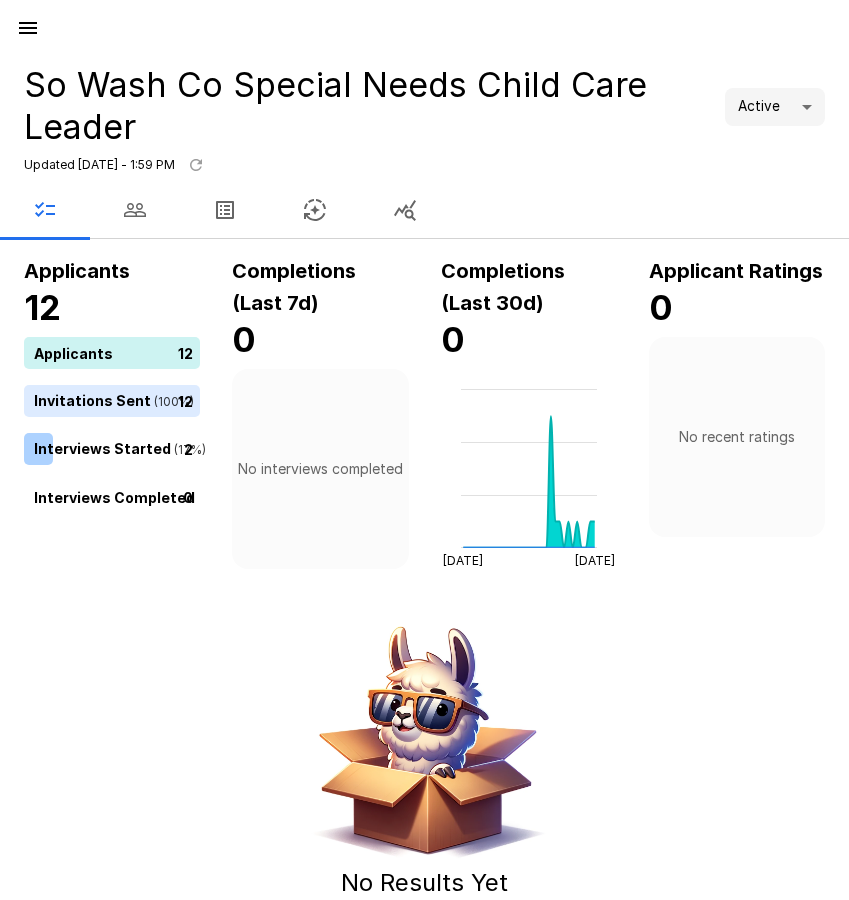 click at bounding box center (135, 210) 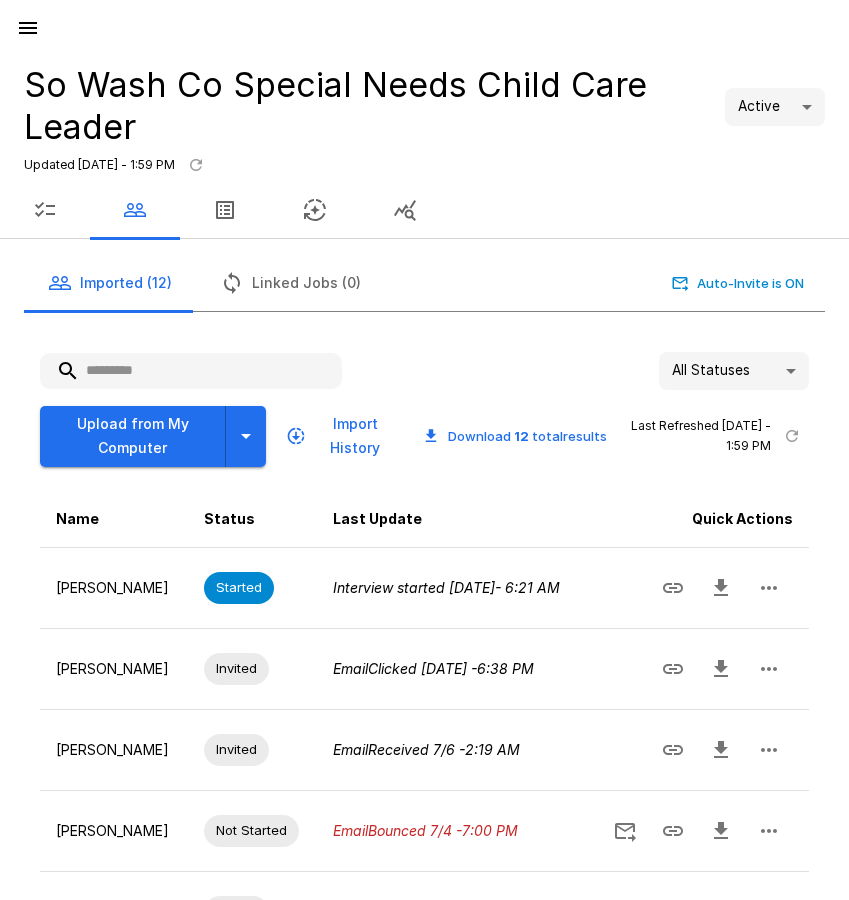 click at bounding box center (191, 371) 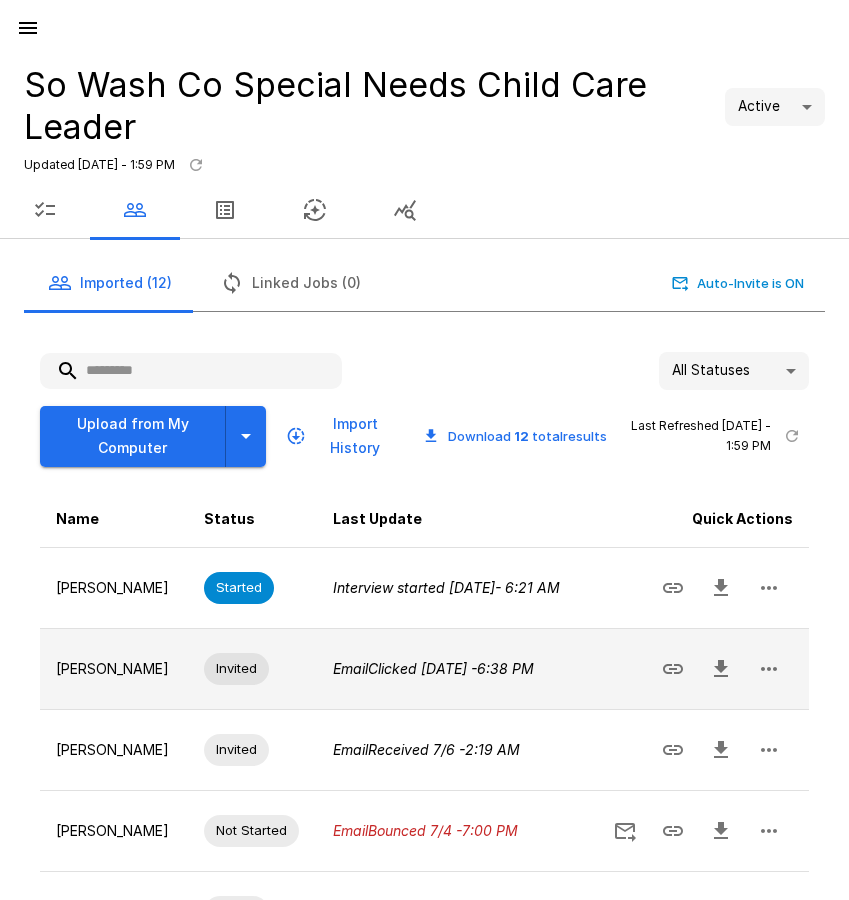click 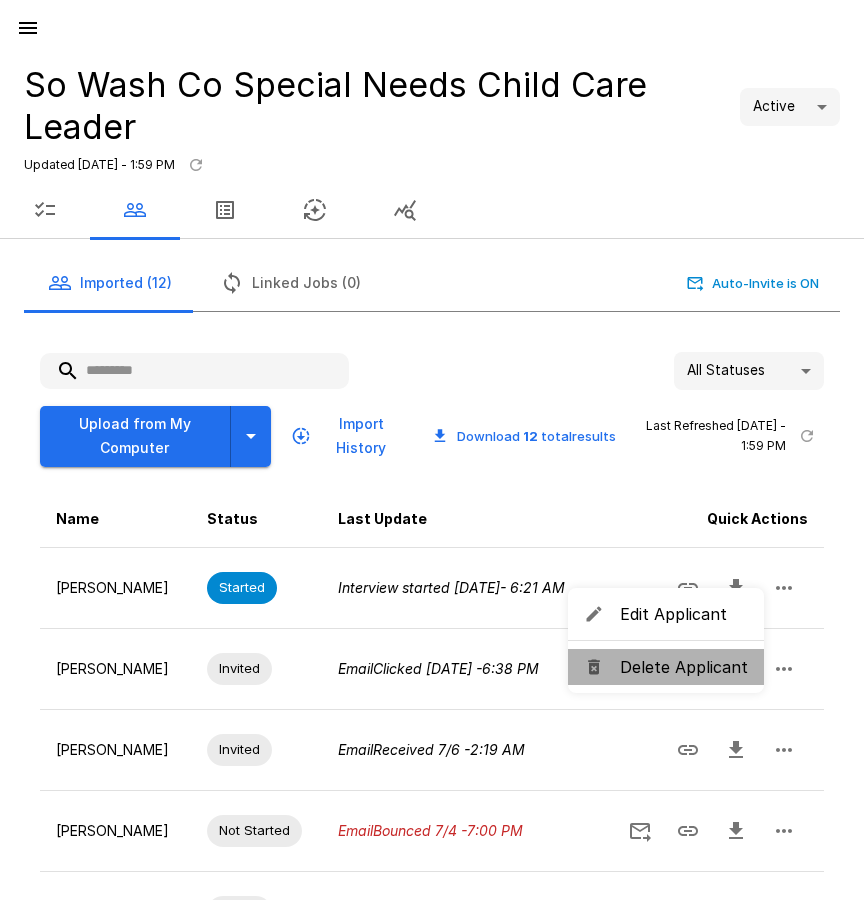 click on "Delete Applicant" at bounding box center (684, 667) 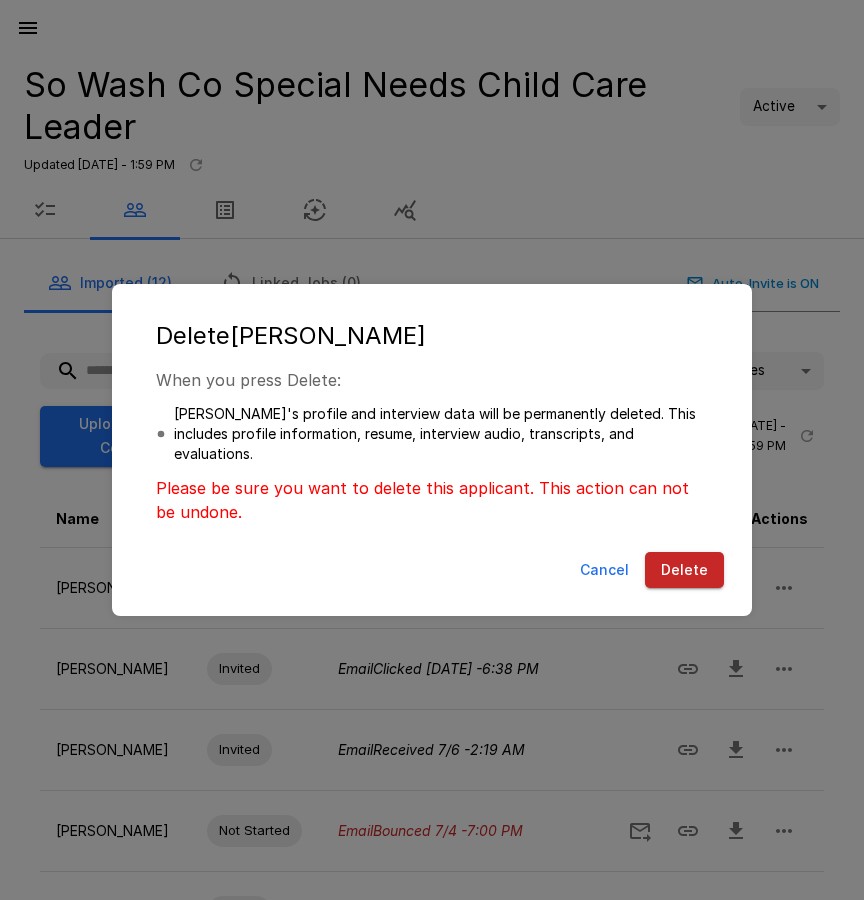 click on "Delete" at bounding box center (684, 570) 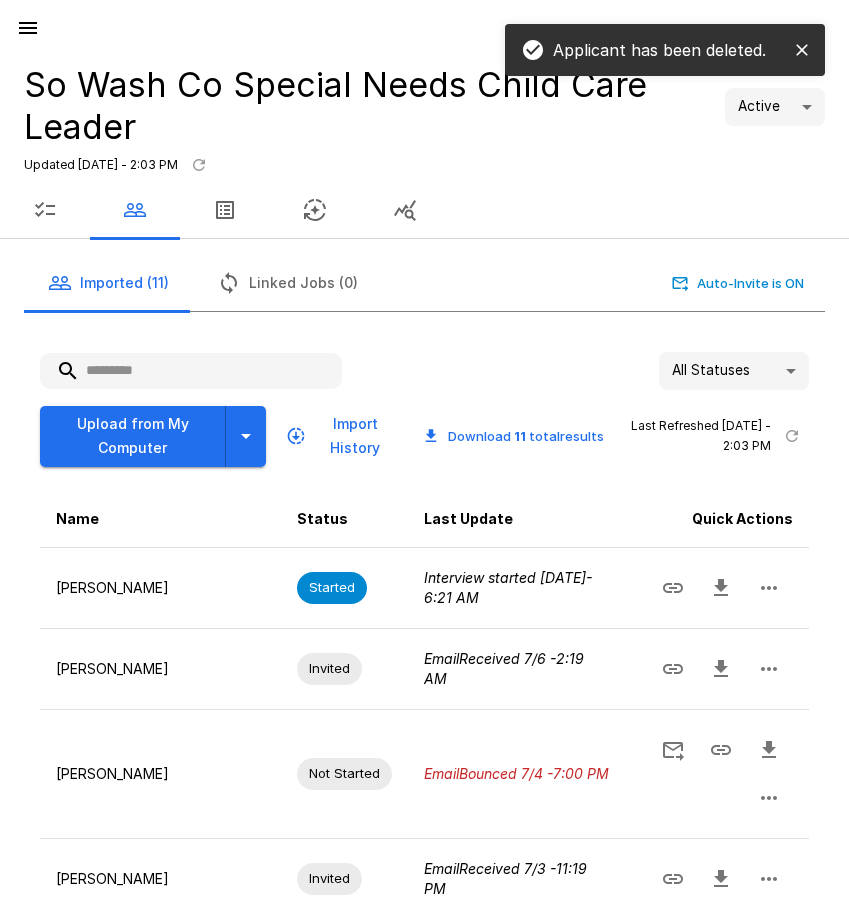 click 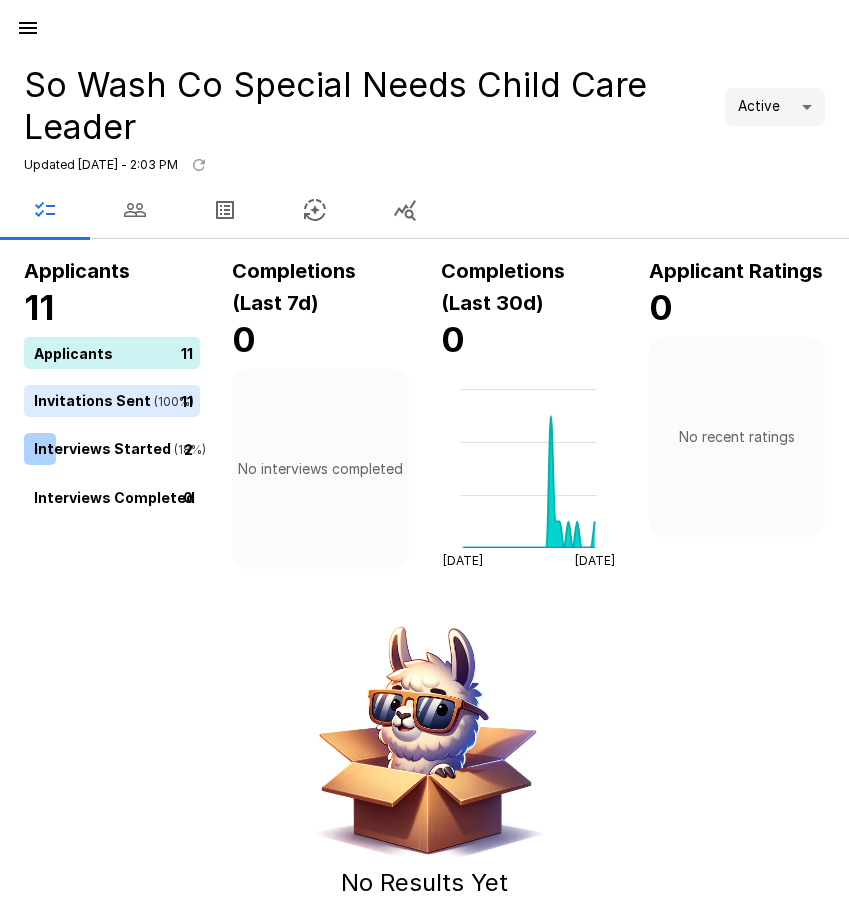 click 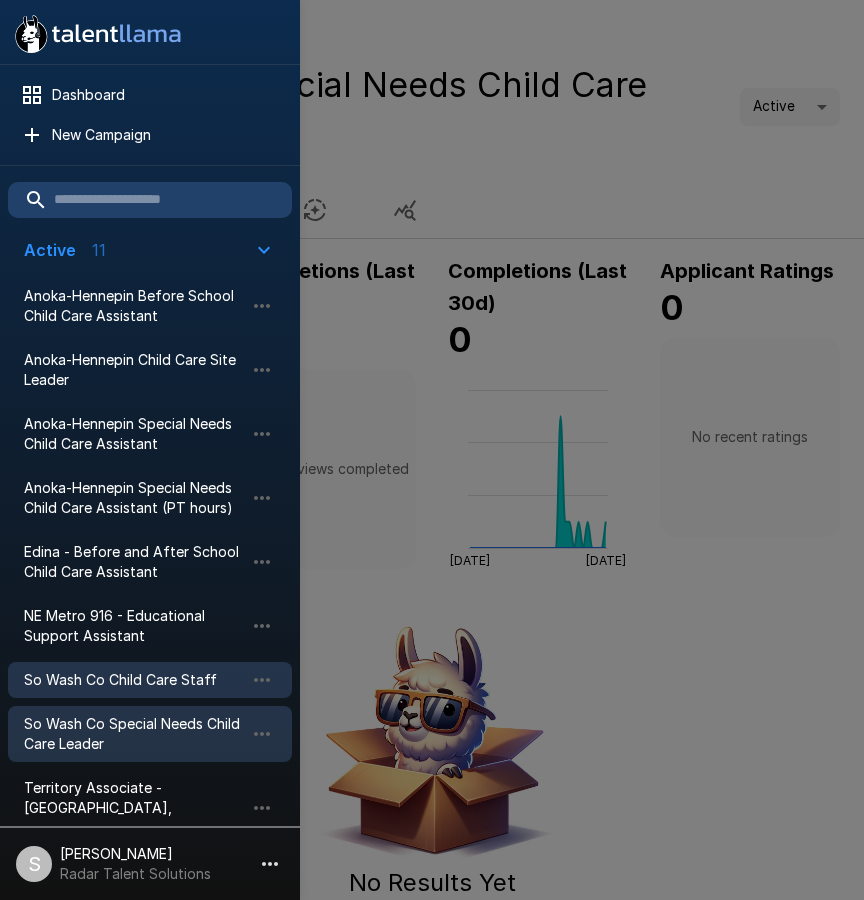 click on "So Wash Co Child Care Staff" at bounding box center [134, 680] 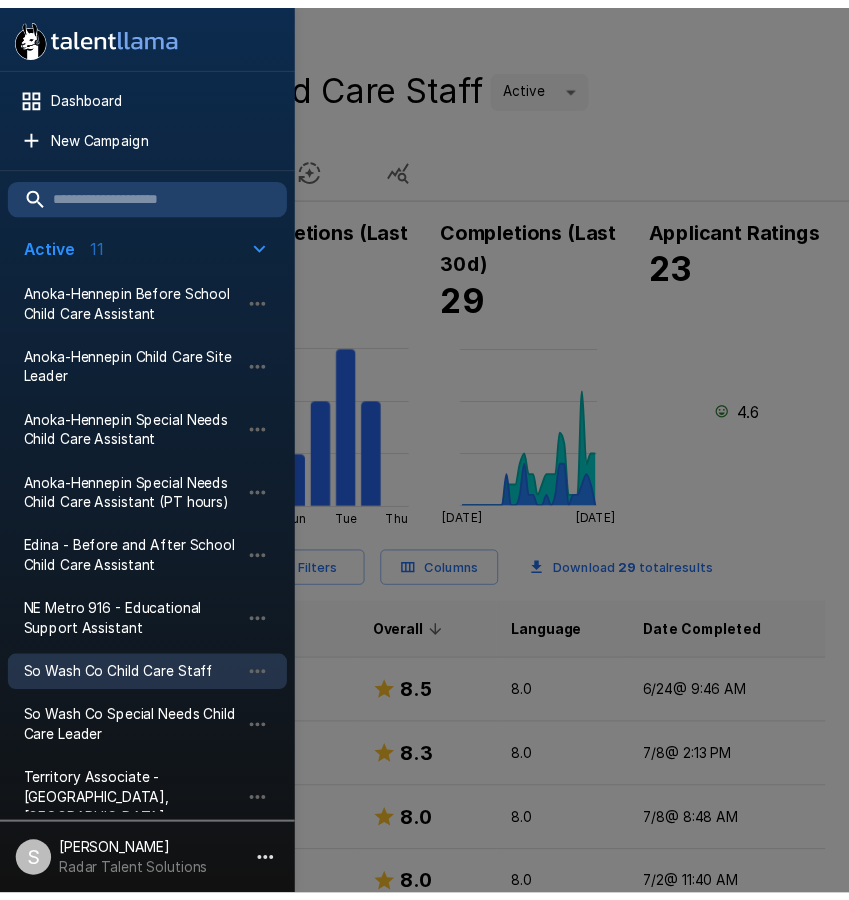 scroll, scrollTop: 0, scrollLeft: 0, axis: both 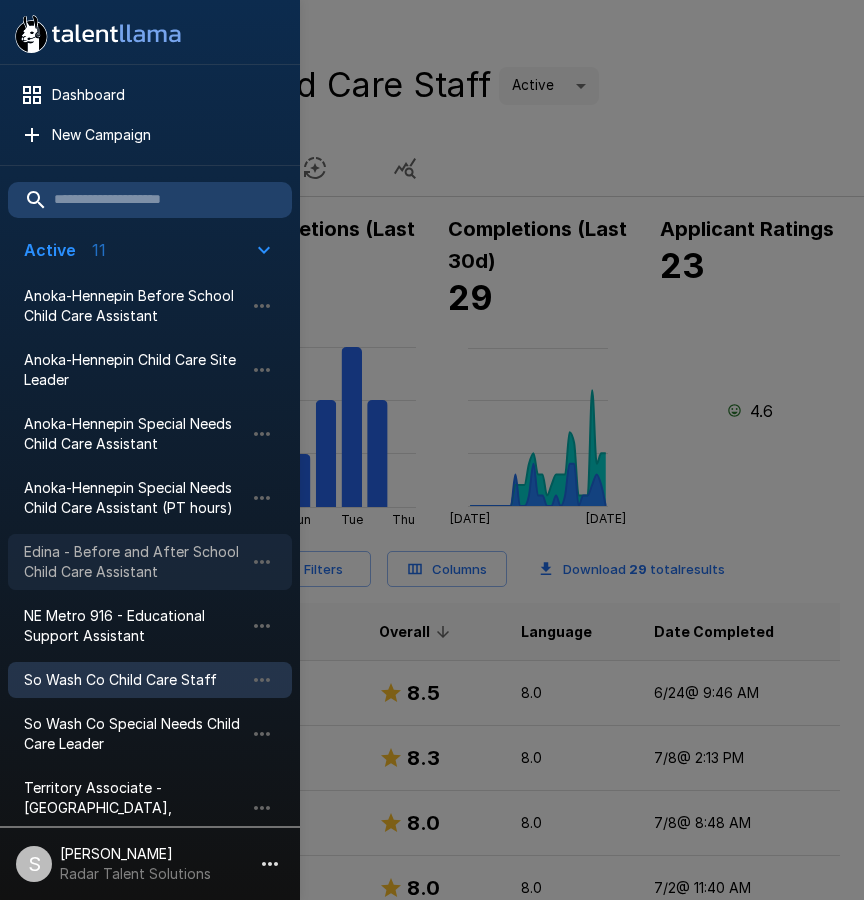 click on "Edina - Before and After School Child Care Assistant" at bounding box center (134, 562) 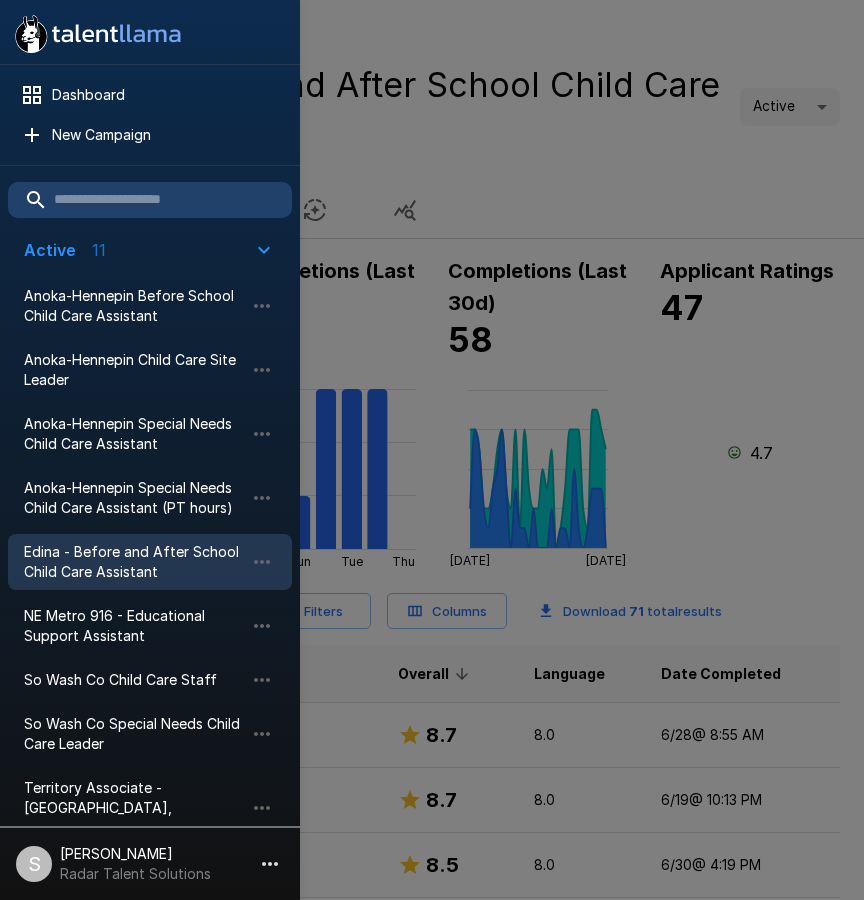 click at bounding box center (432, 450) 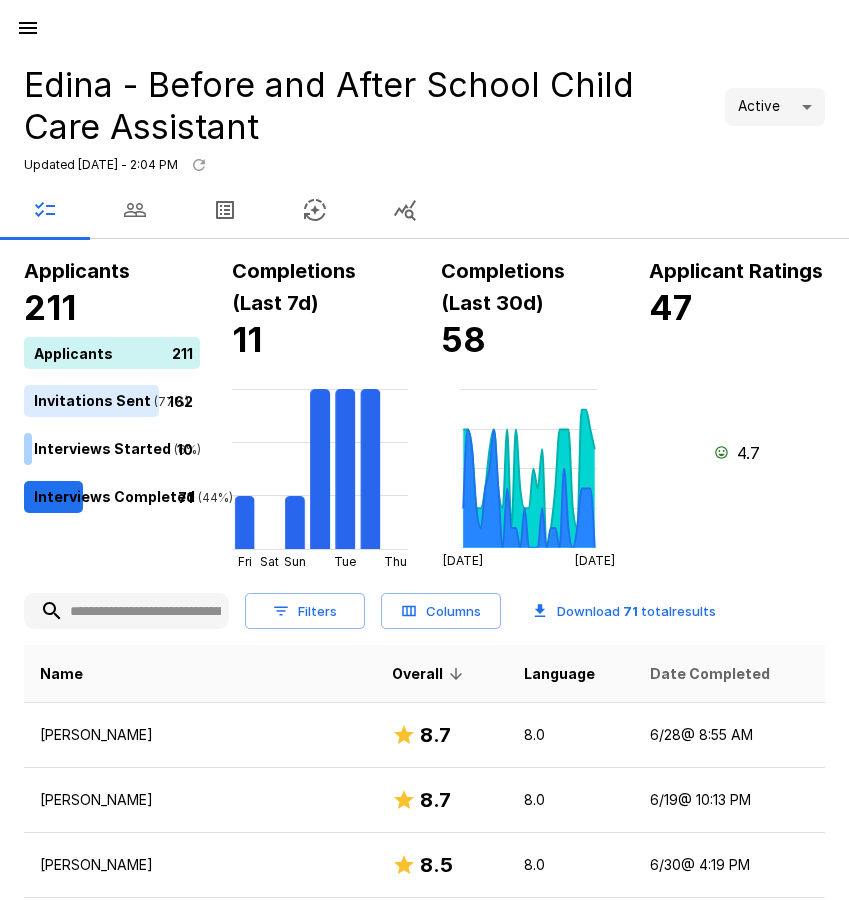 click on "Date Completed" at bounding box center (710, 674) 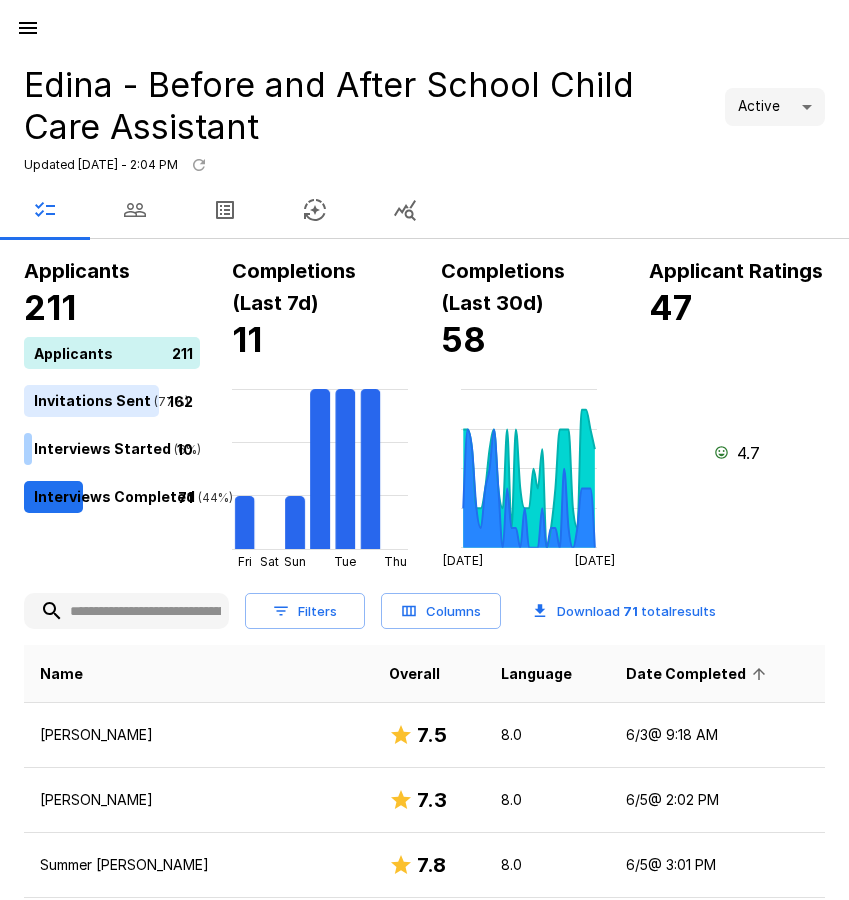 click on "Date Completed" at bounding box center [699, 674] 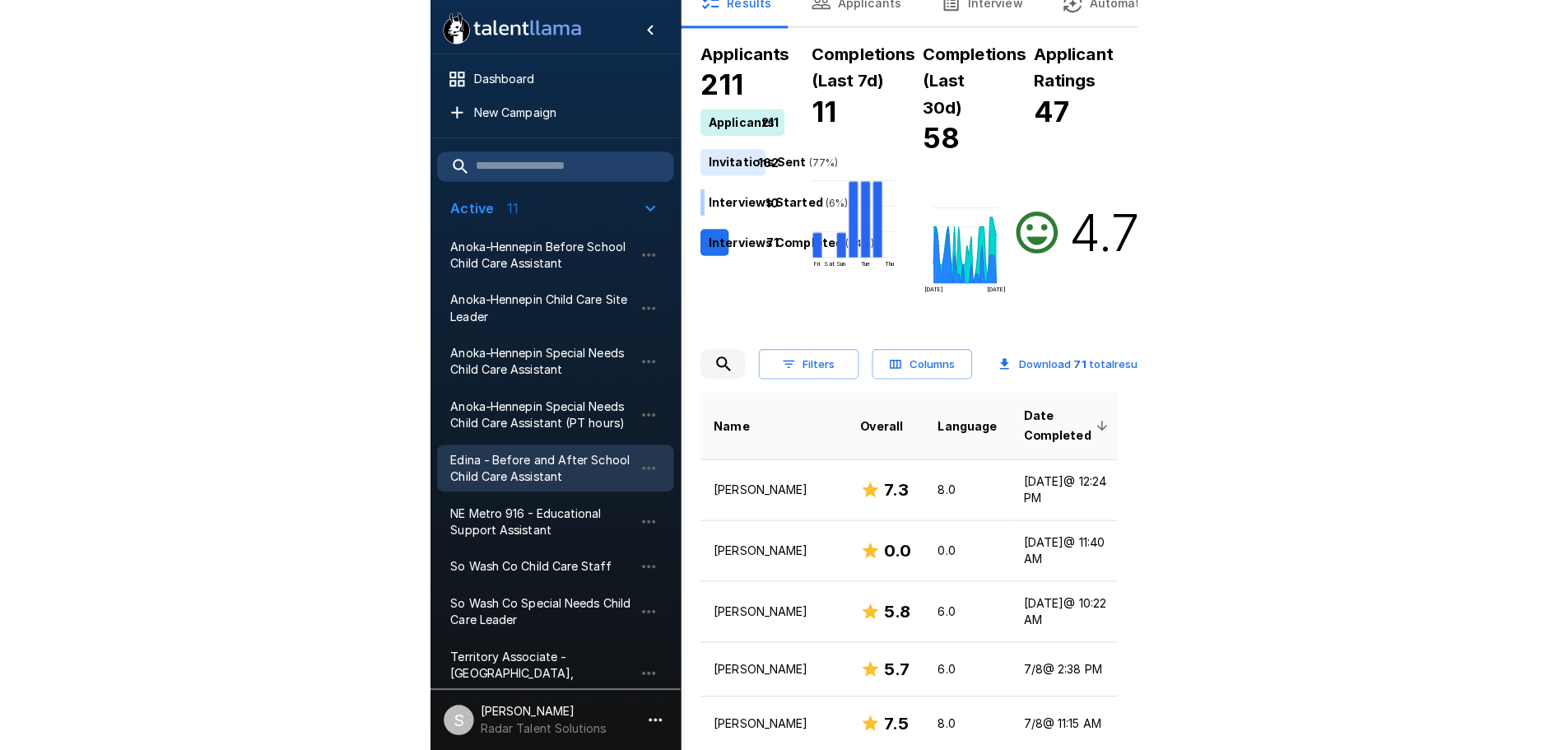 scroll, scrollTop: 91, scrollLeft: 0, axis: vertical 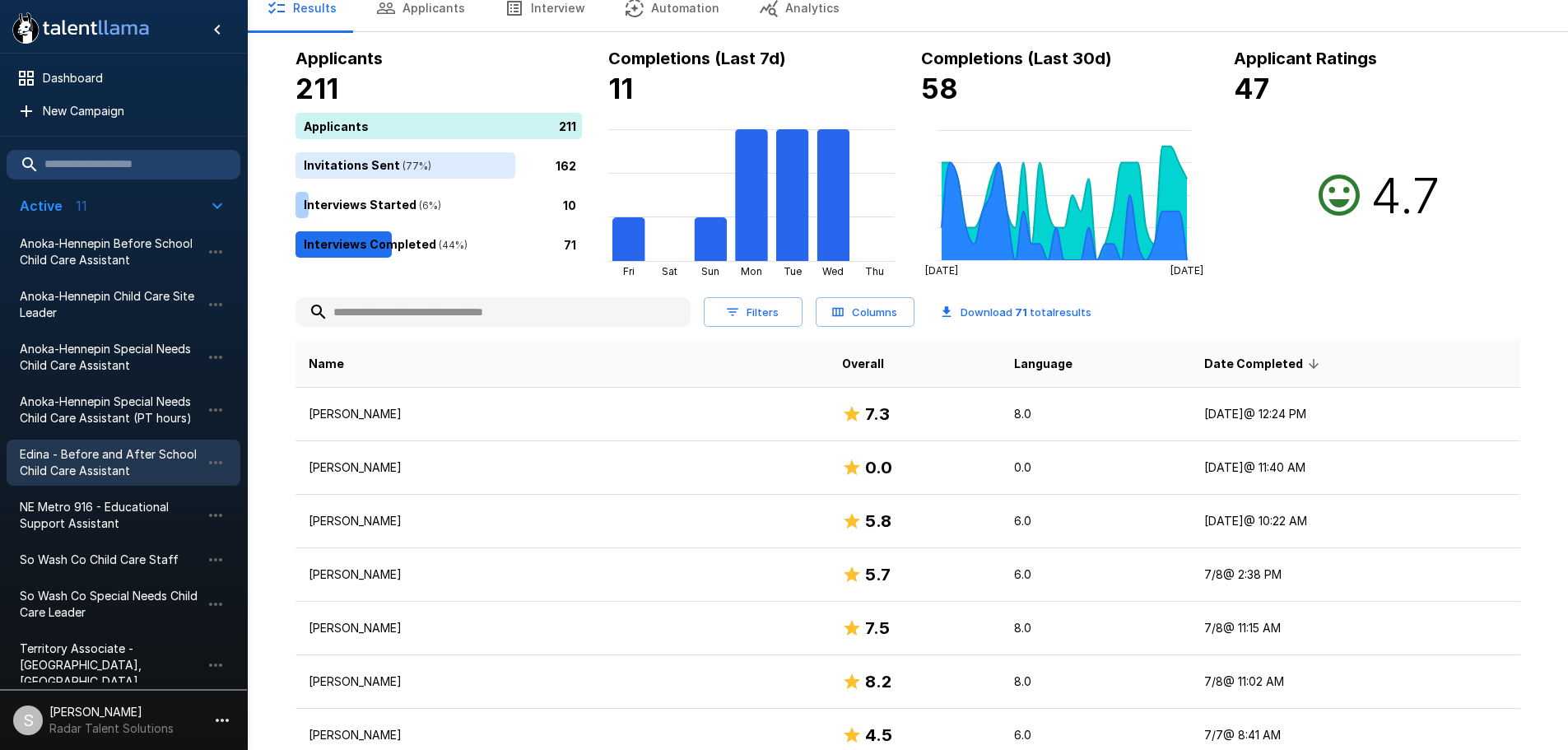 click on "Applicants" at bounding box center (421, 8) 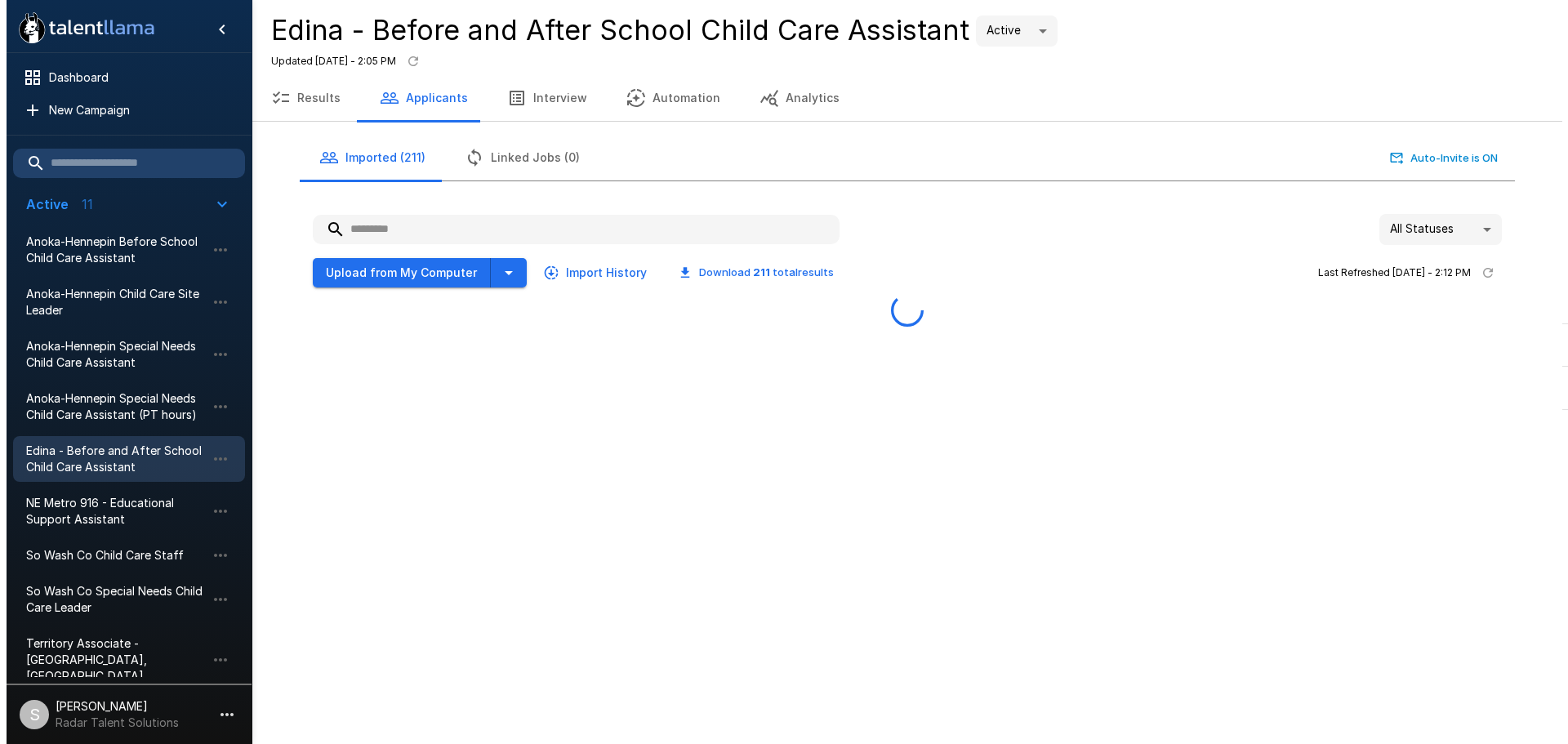 scroll, scrollTop: 0, scrollLeft: 0, axis: both 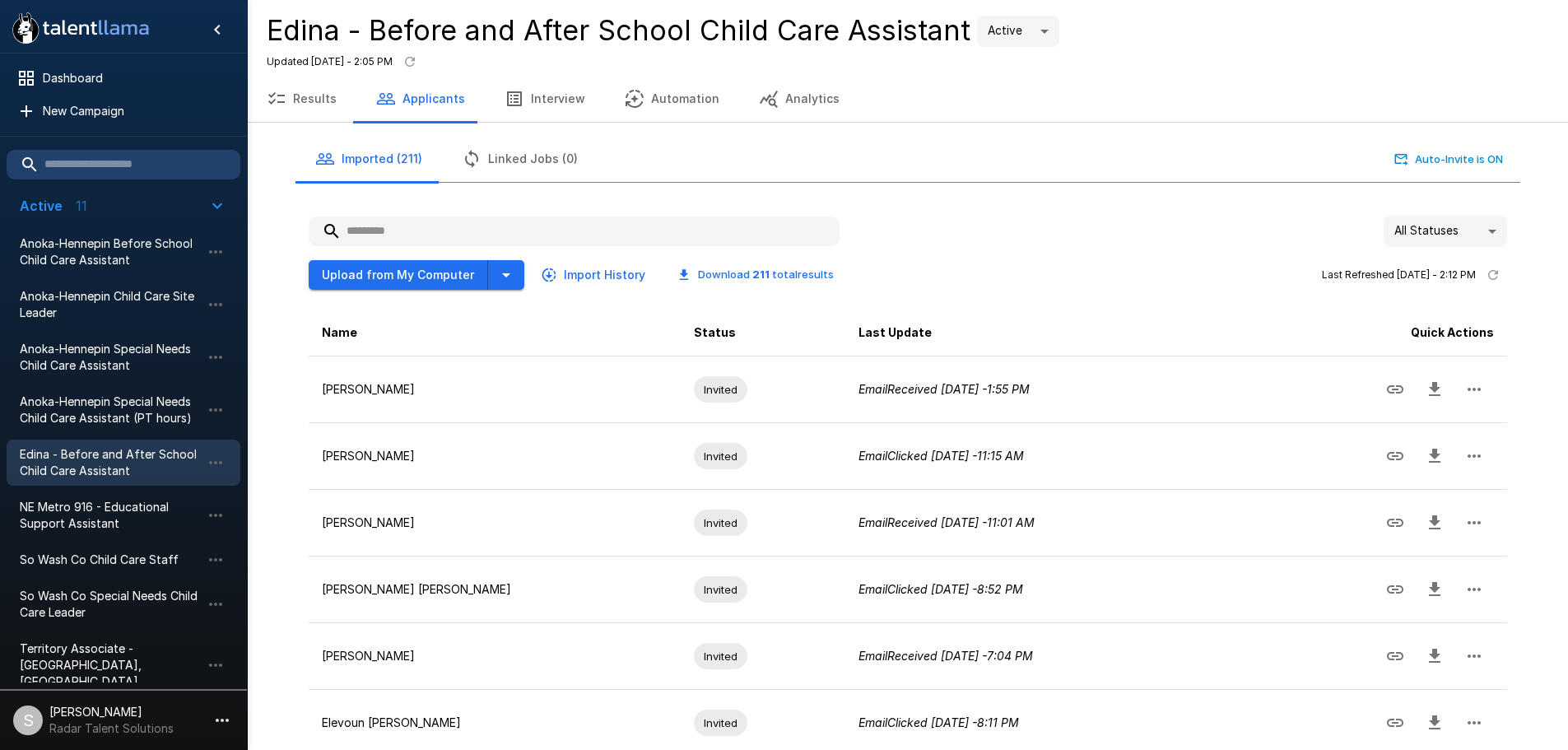 click at bounding box center [574, 231] 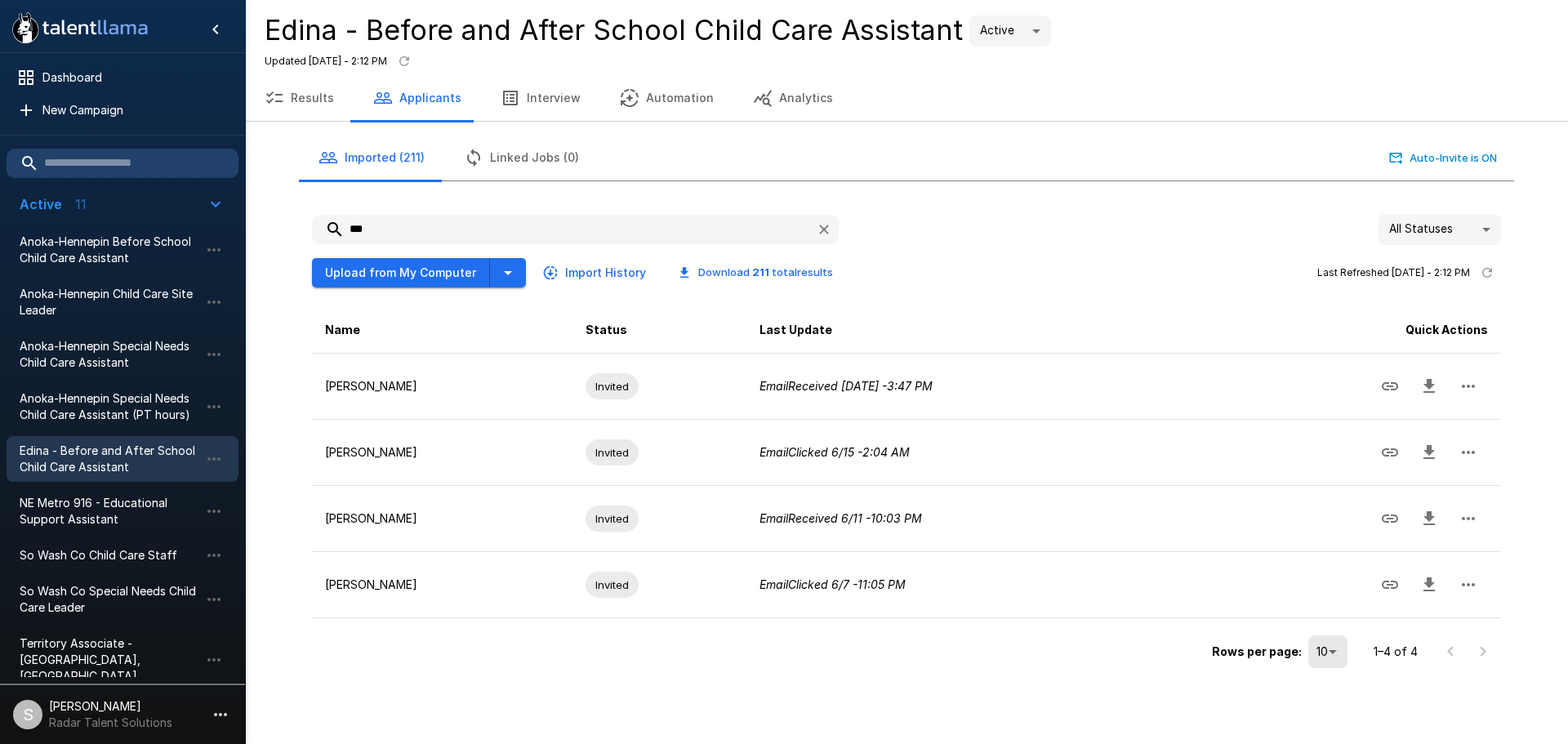 click on "***" at bounding box center [557, 229] 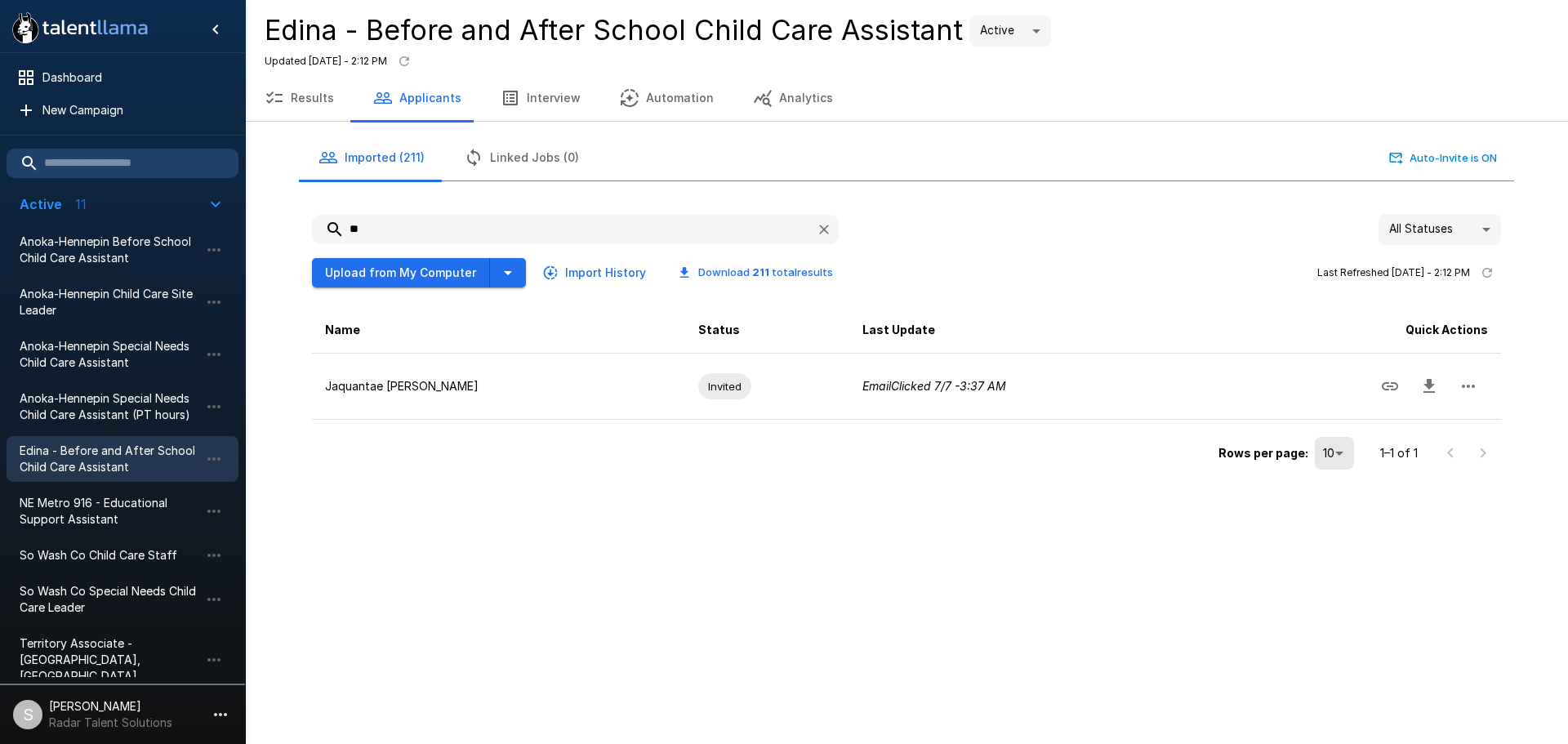 drag, startPoint x: 368, startPoint y: 229, endPoint x: 334, endPoint y: 229, distance: 34 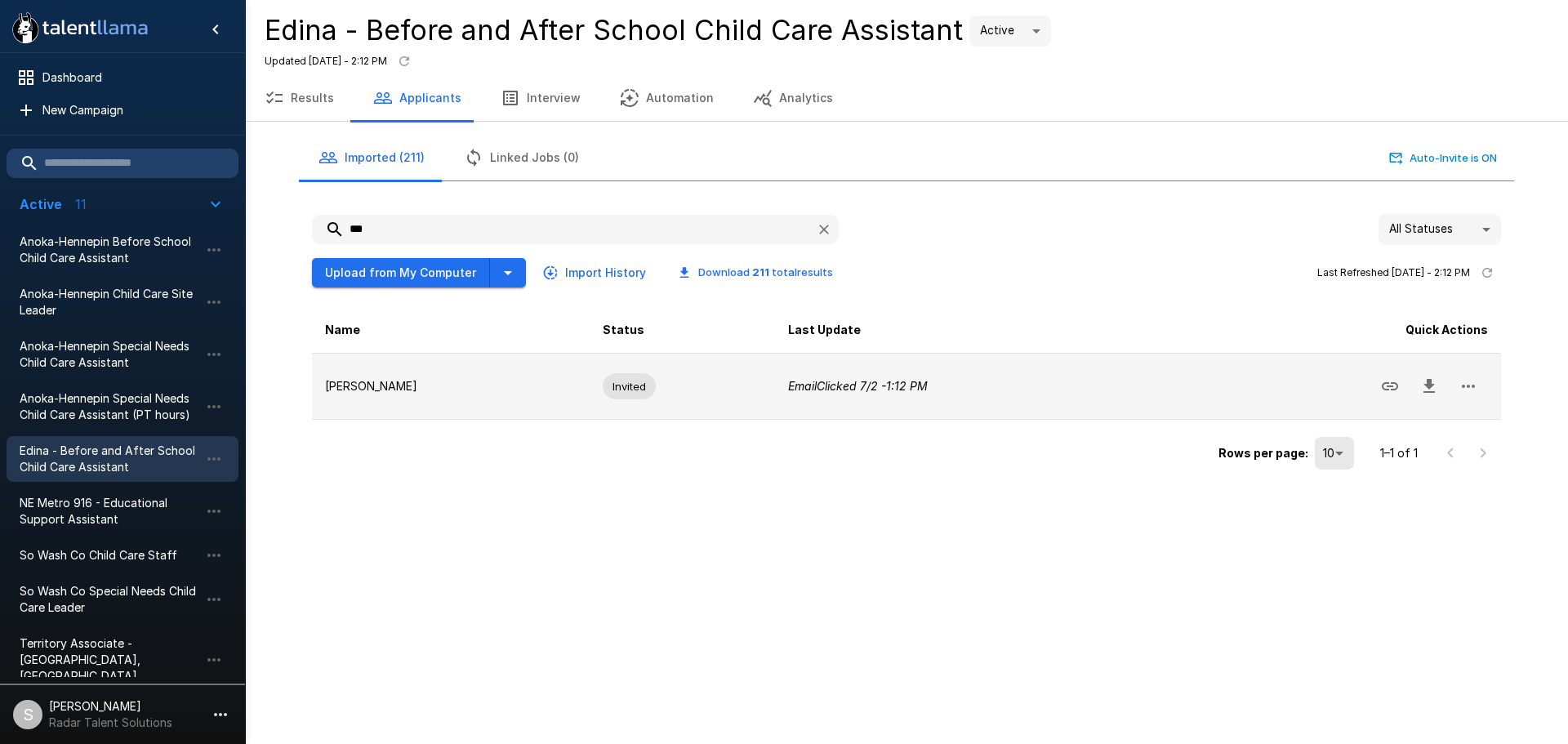 click at bounding box center (1332, 386) 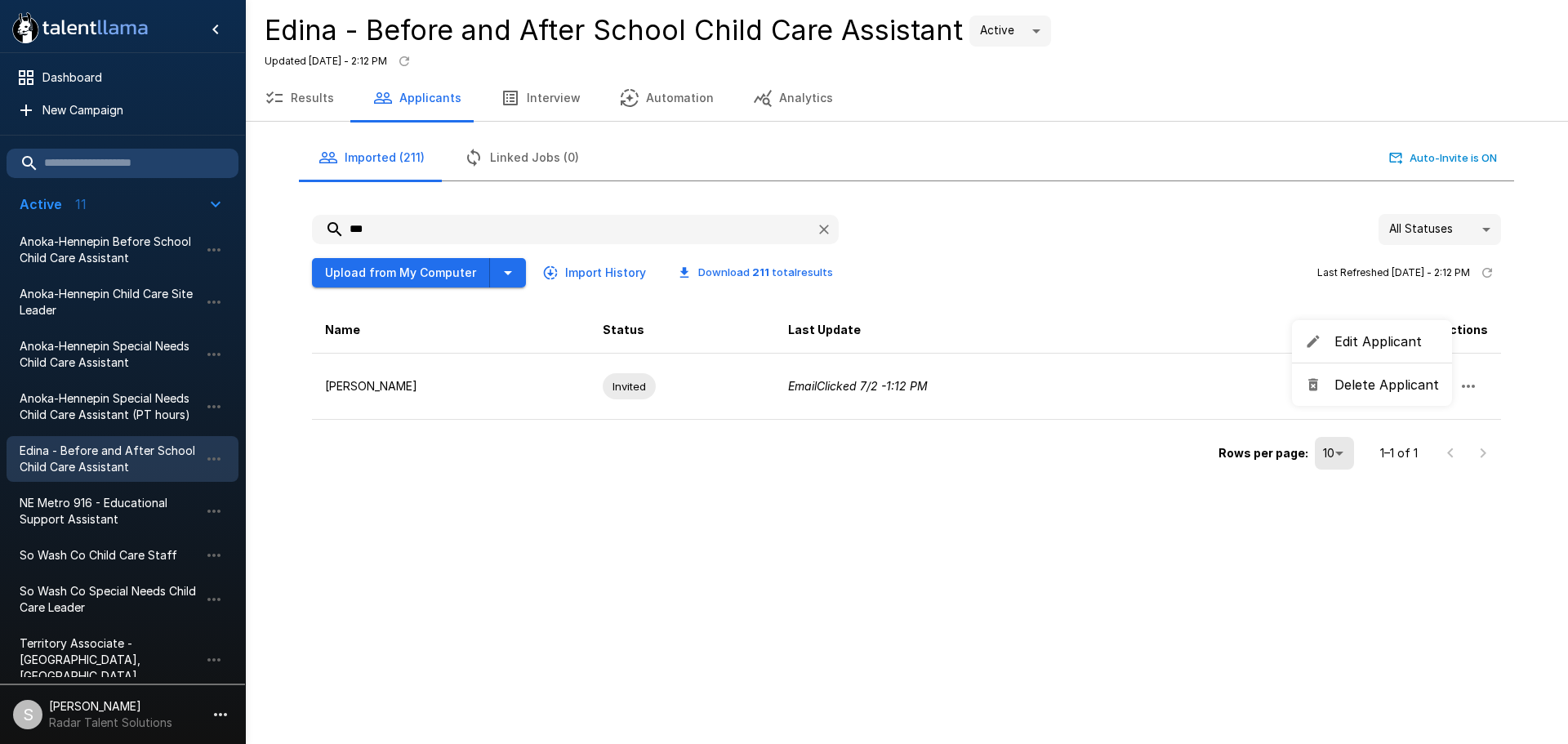 click on "Delete Applicant" at bounding box center (1387, 385) 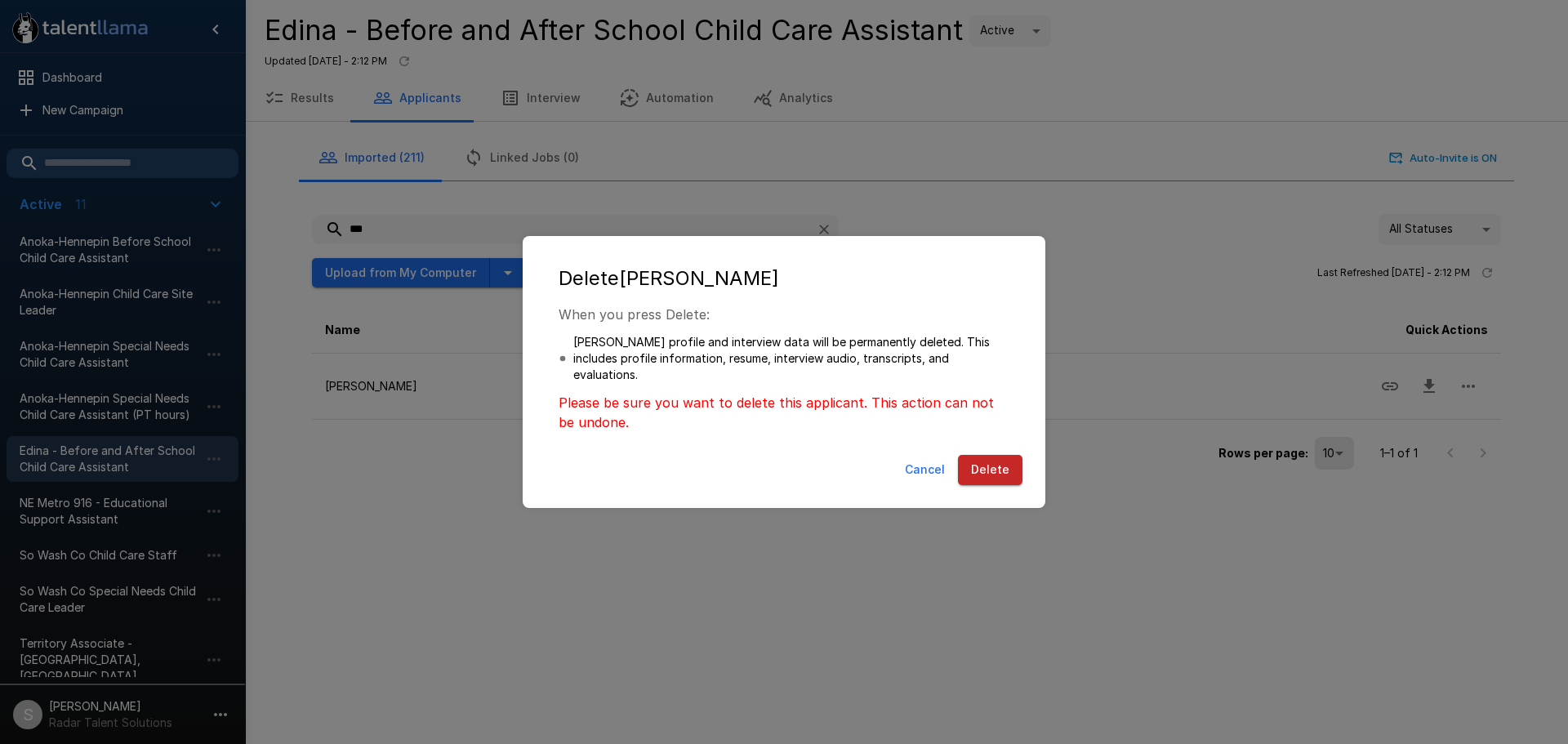 click on "Delete" at bounding box center (990, 470) 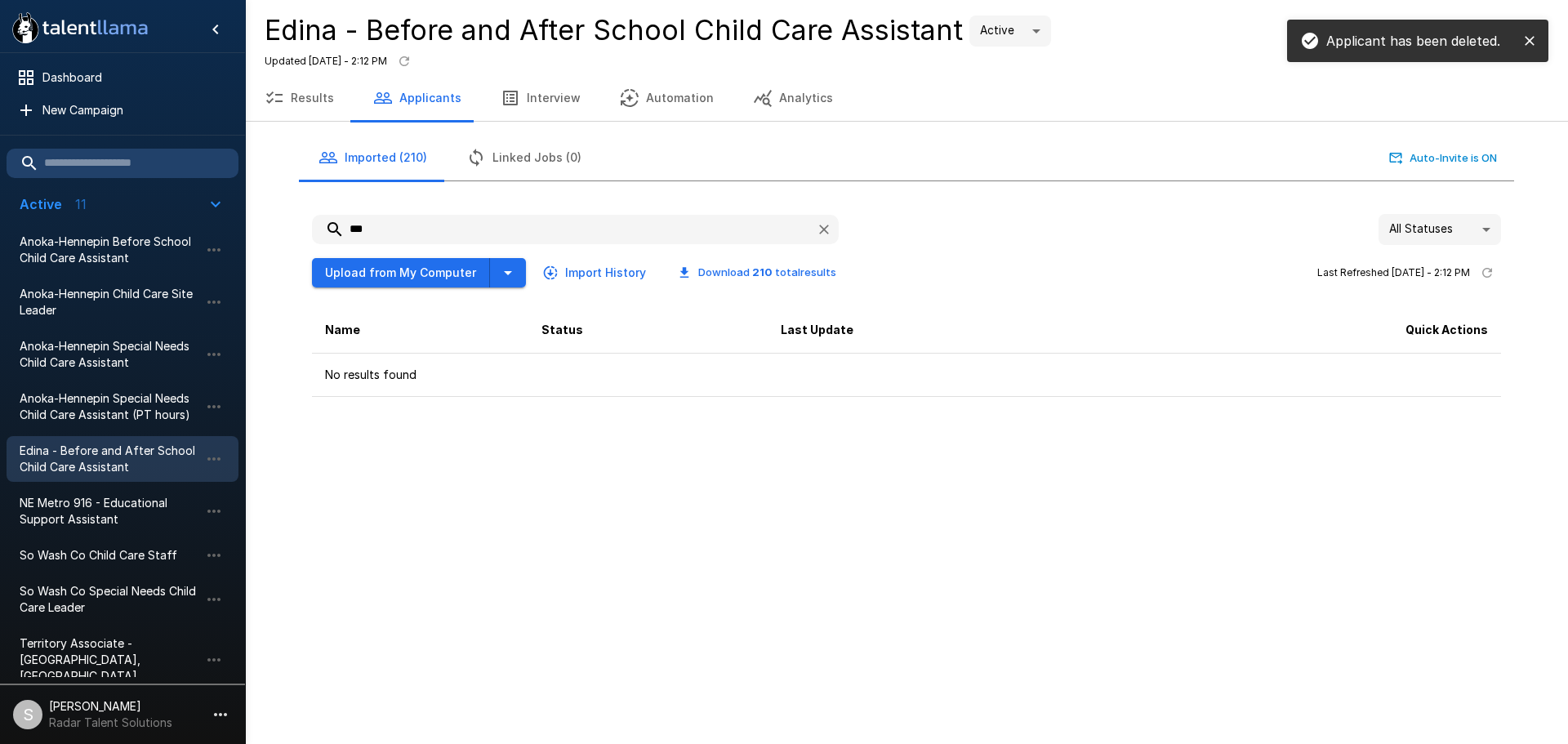 drag, startPoint x: 394, startPoint y: 229, endPoint x: 327, endPoint y: 230, distance: 67.00746 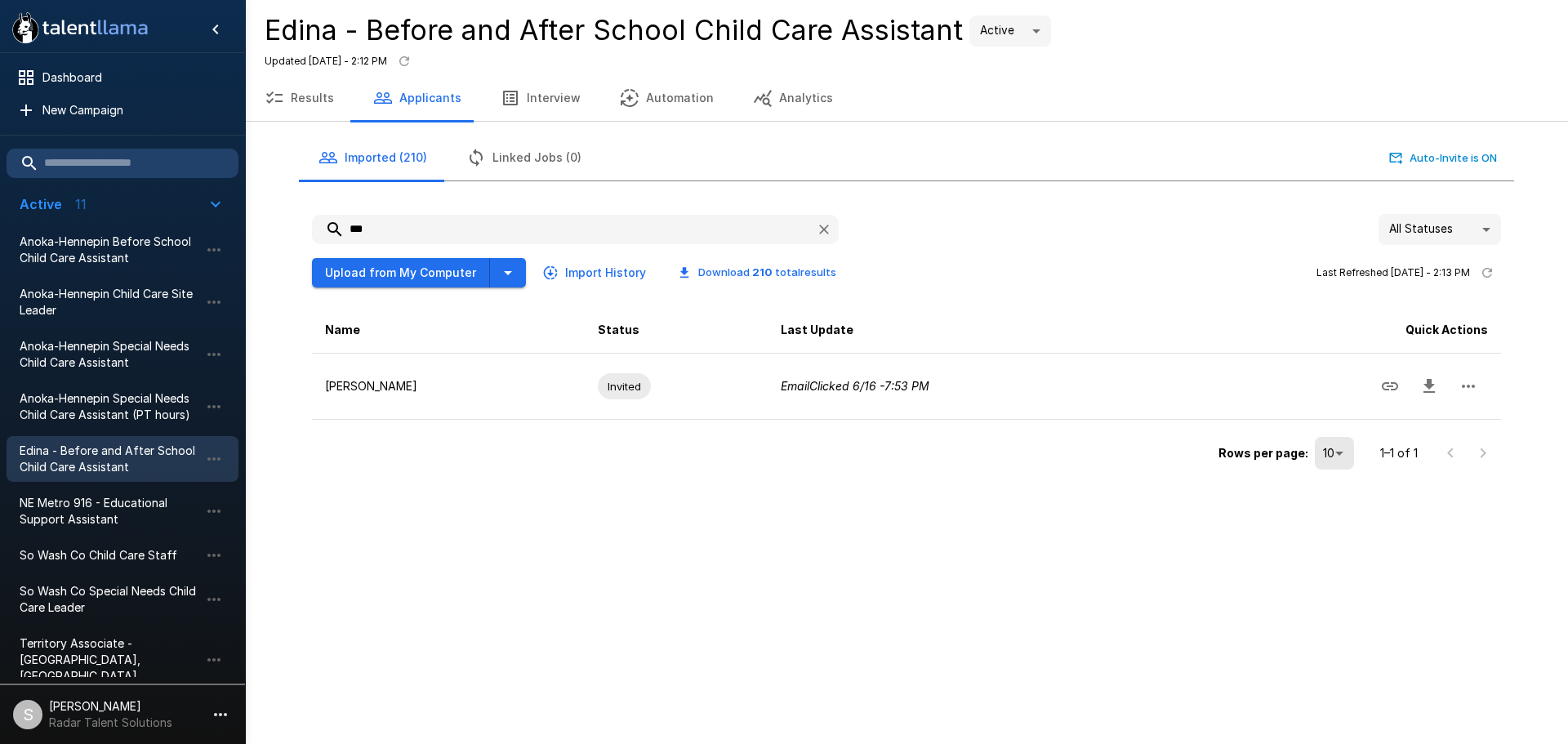 type on "***" 